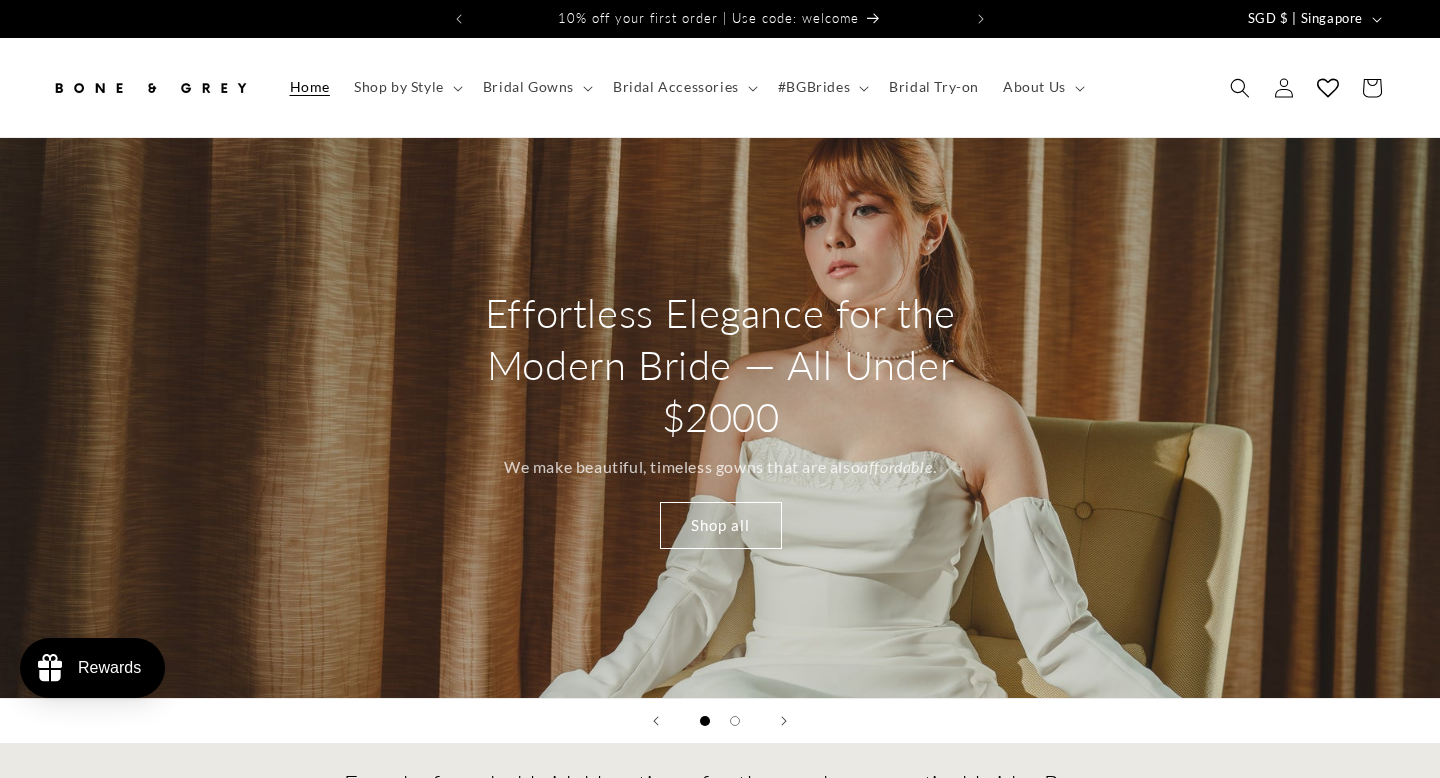 scroll, scrollTop: 0, scrollLeft: 0, axis: both 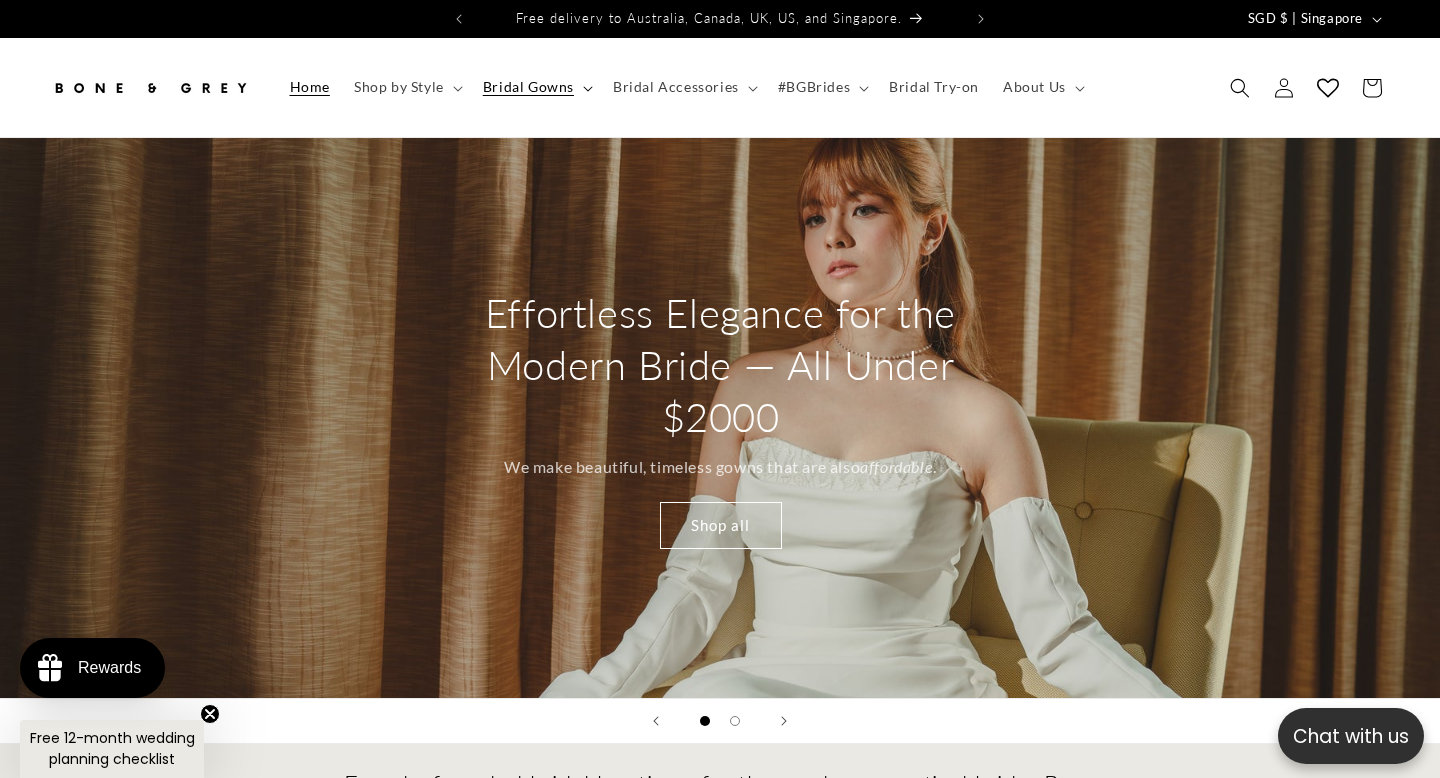 click on "Bridal Gowns" at bounding box center (528, 87) 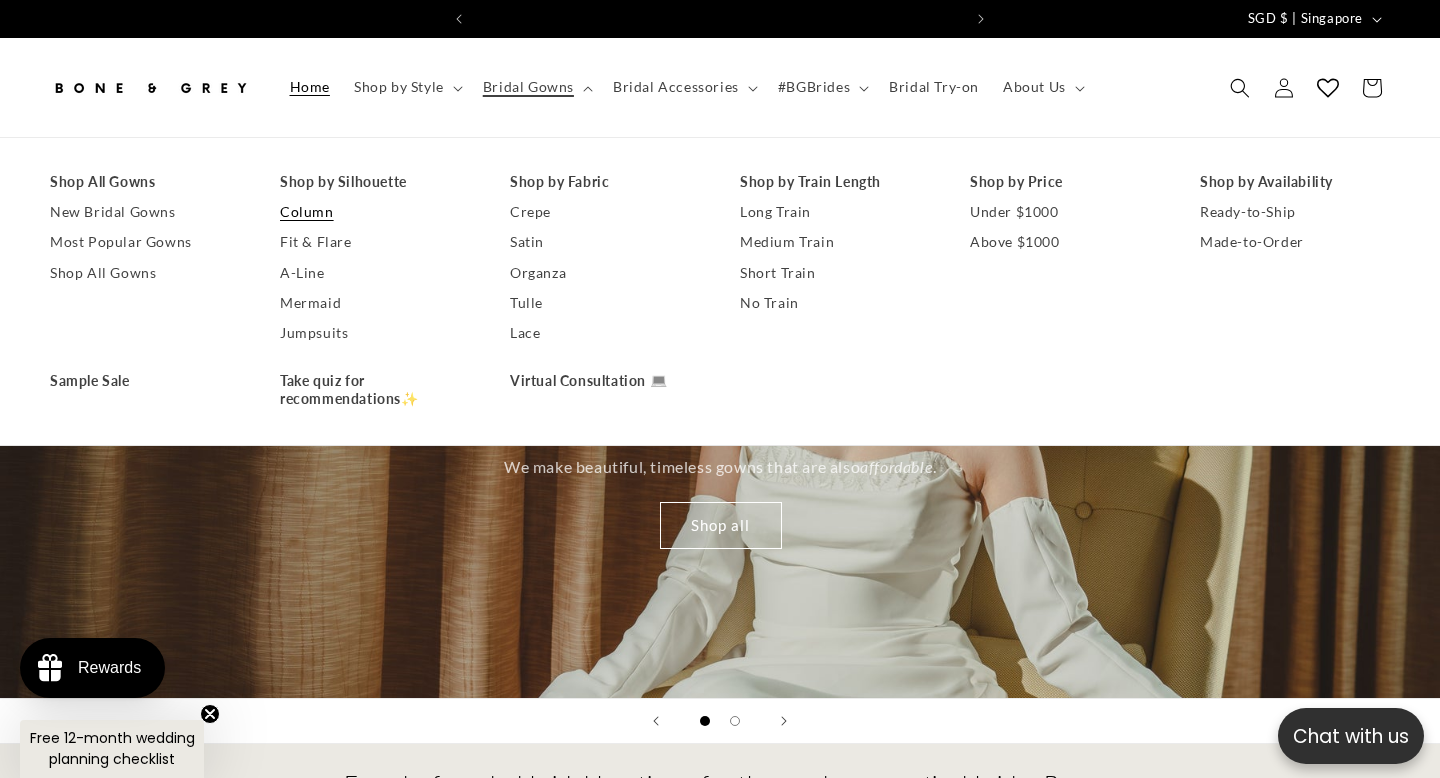 scroll, scrollTop: 0, scrollLeft: 0, axis: both 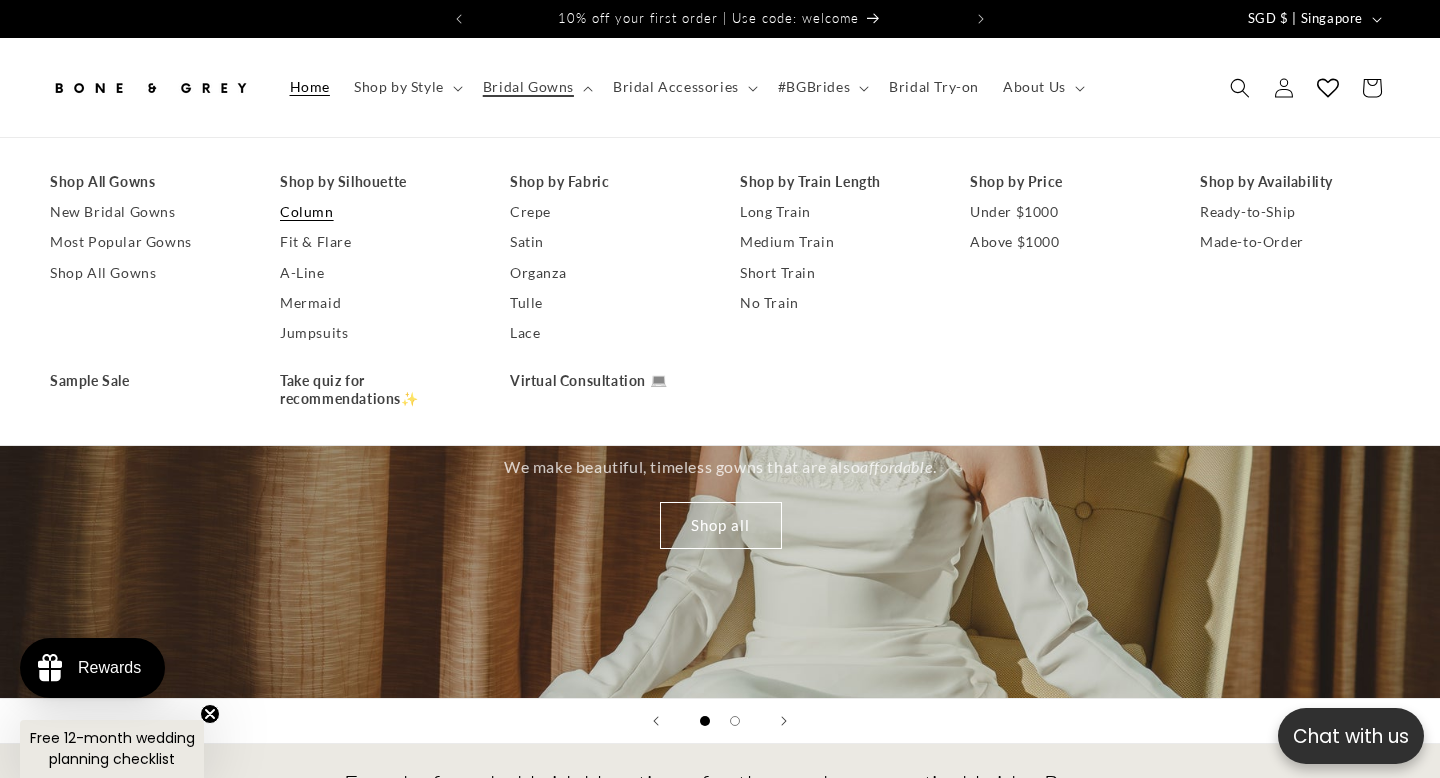 click on "Column" at bounding box center (375, 212) 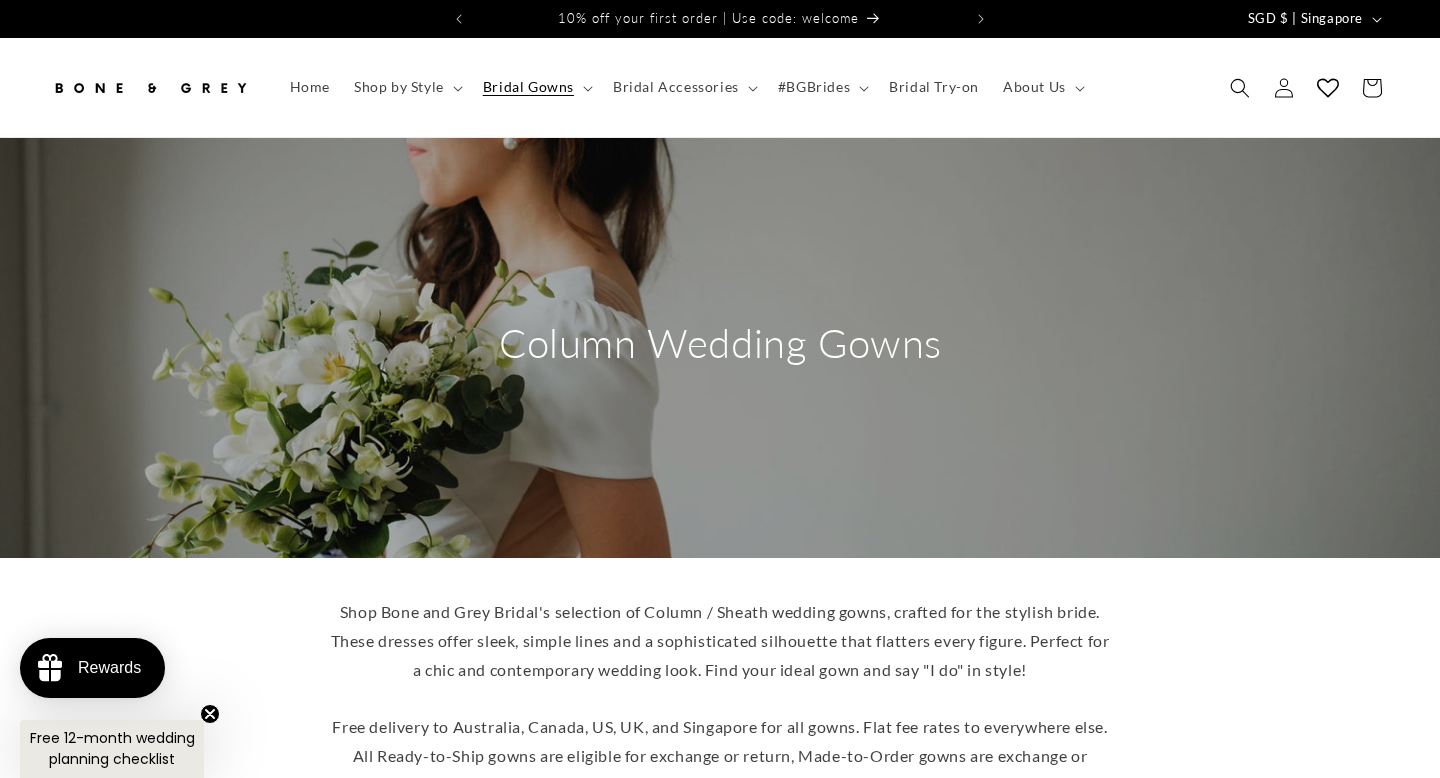 scroll, scrollTop: 0, scrollLeft: 0, axis: both 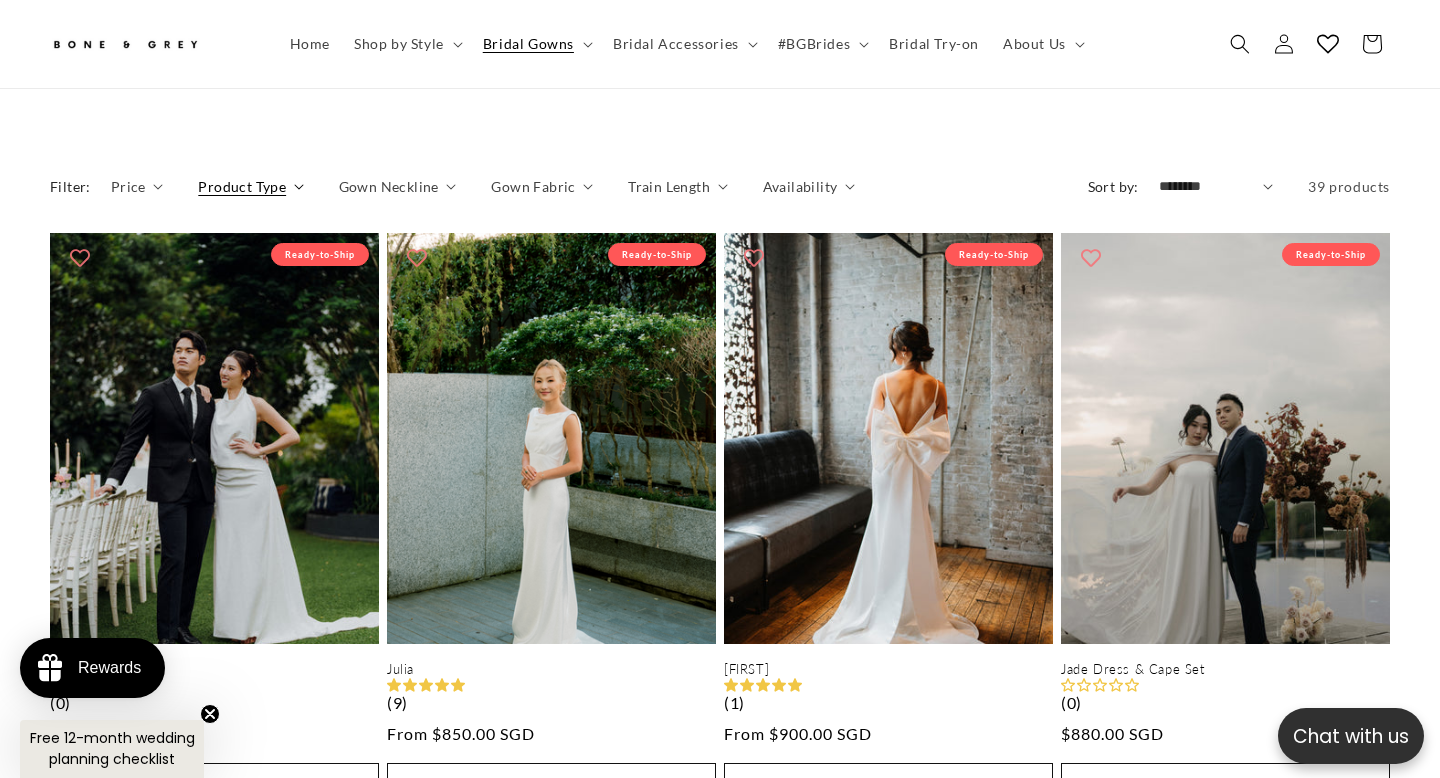 click on "Product Type" at bounding box center (242, 186) 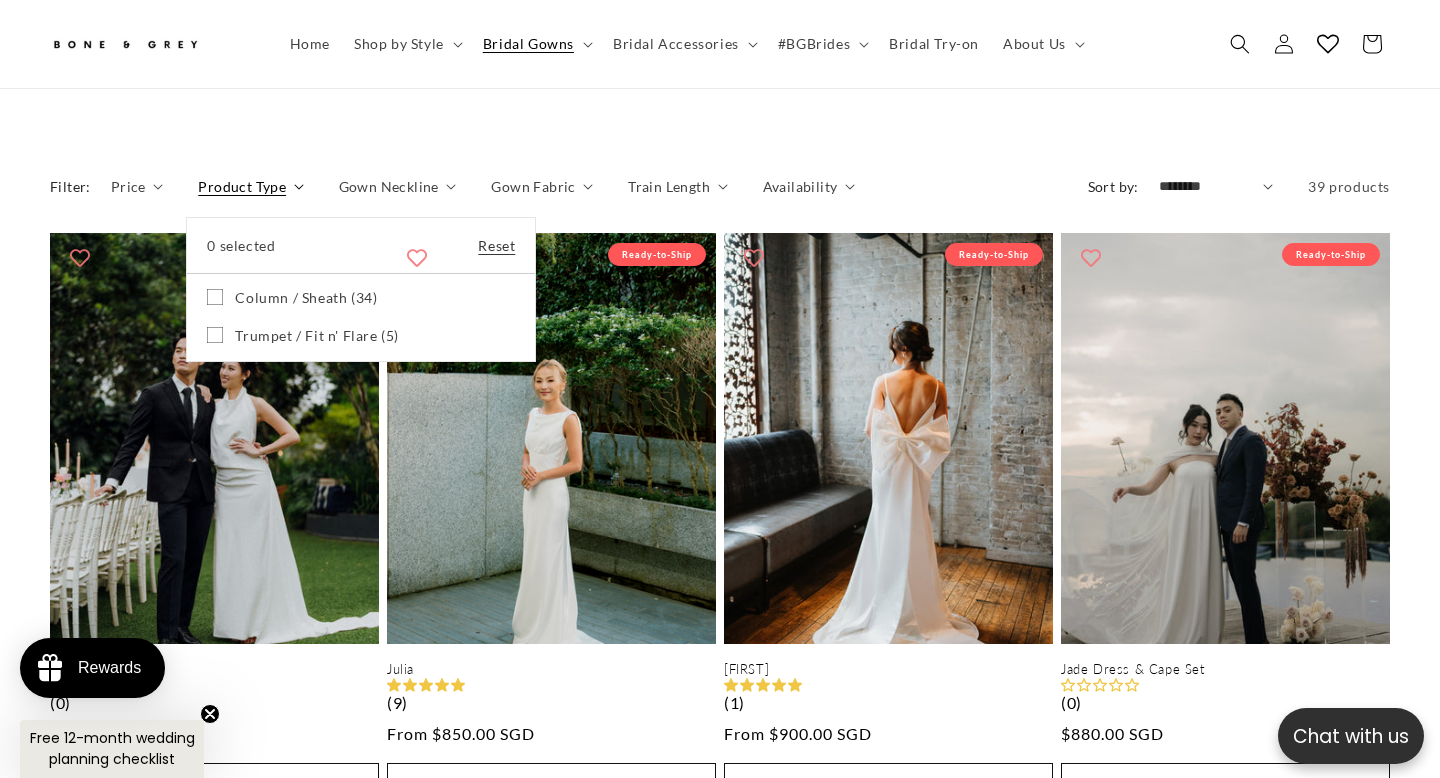 click on "Product Type" at bounding box center (250, 186) 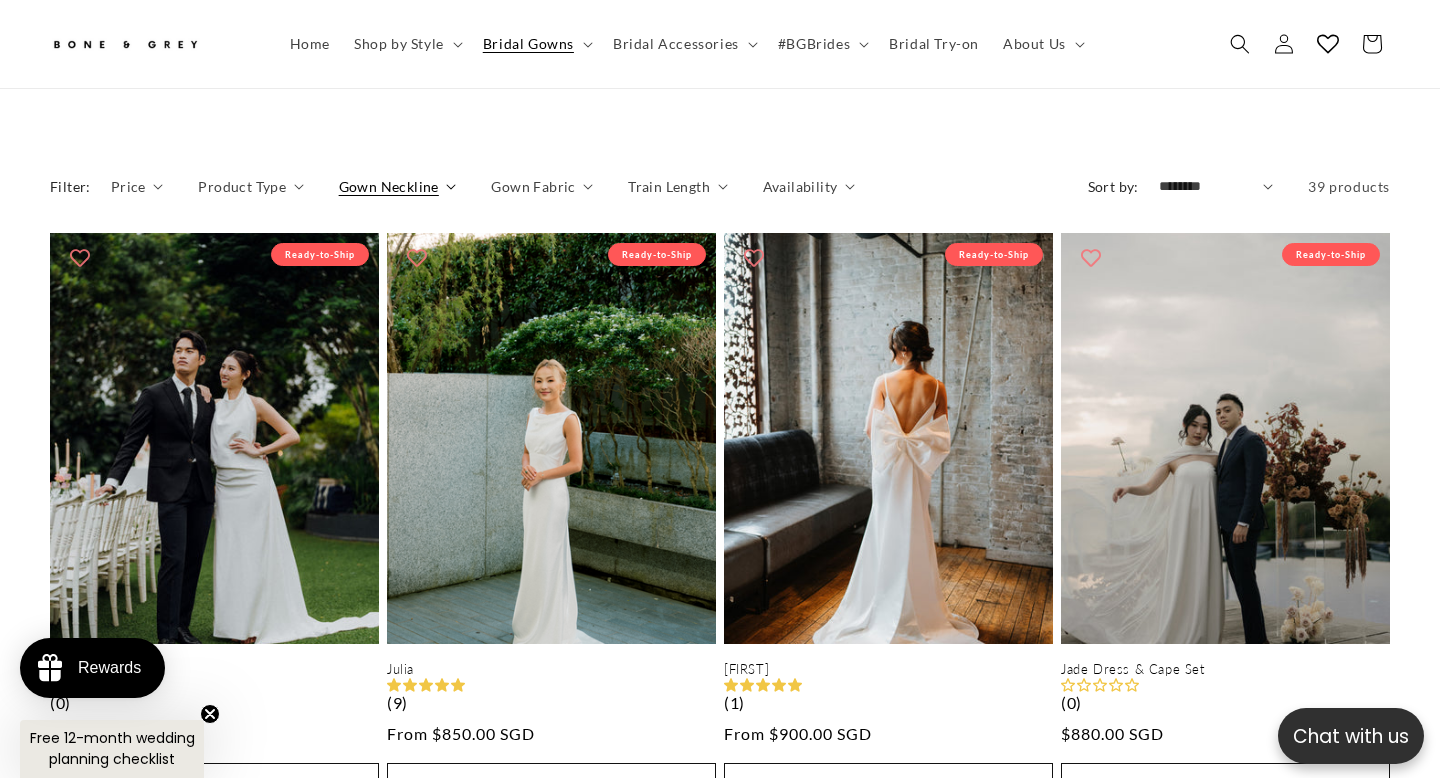 click on "Gown Neckline" at bounding box center (389, 186) 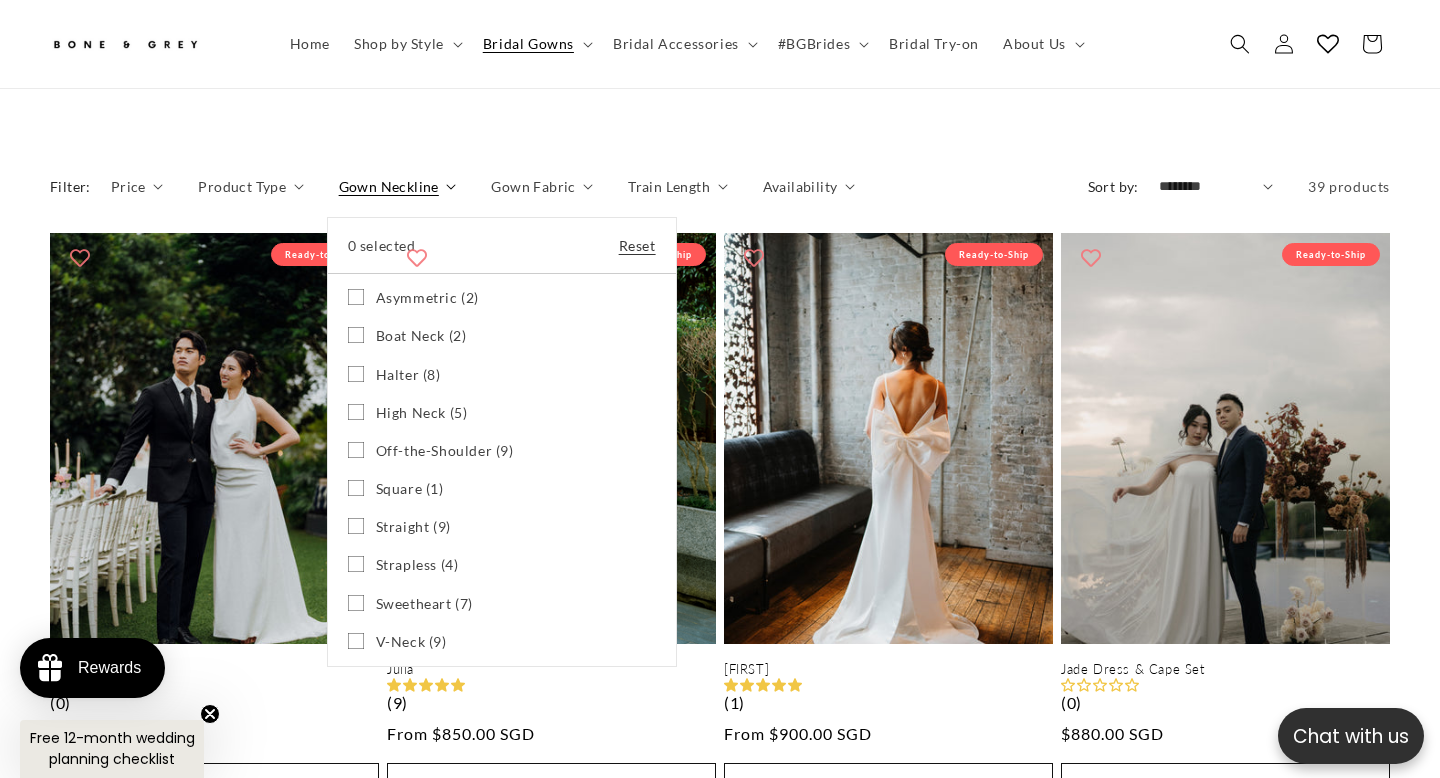 scroll, scrollTop: 0, scrollLeft: 972, axis: horizontal 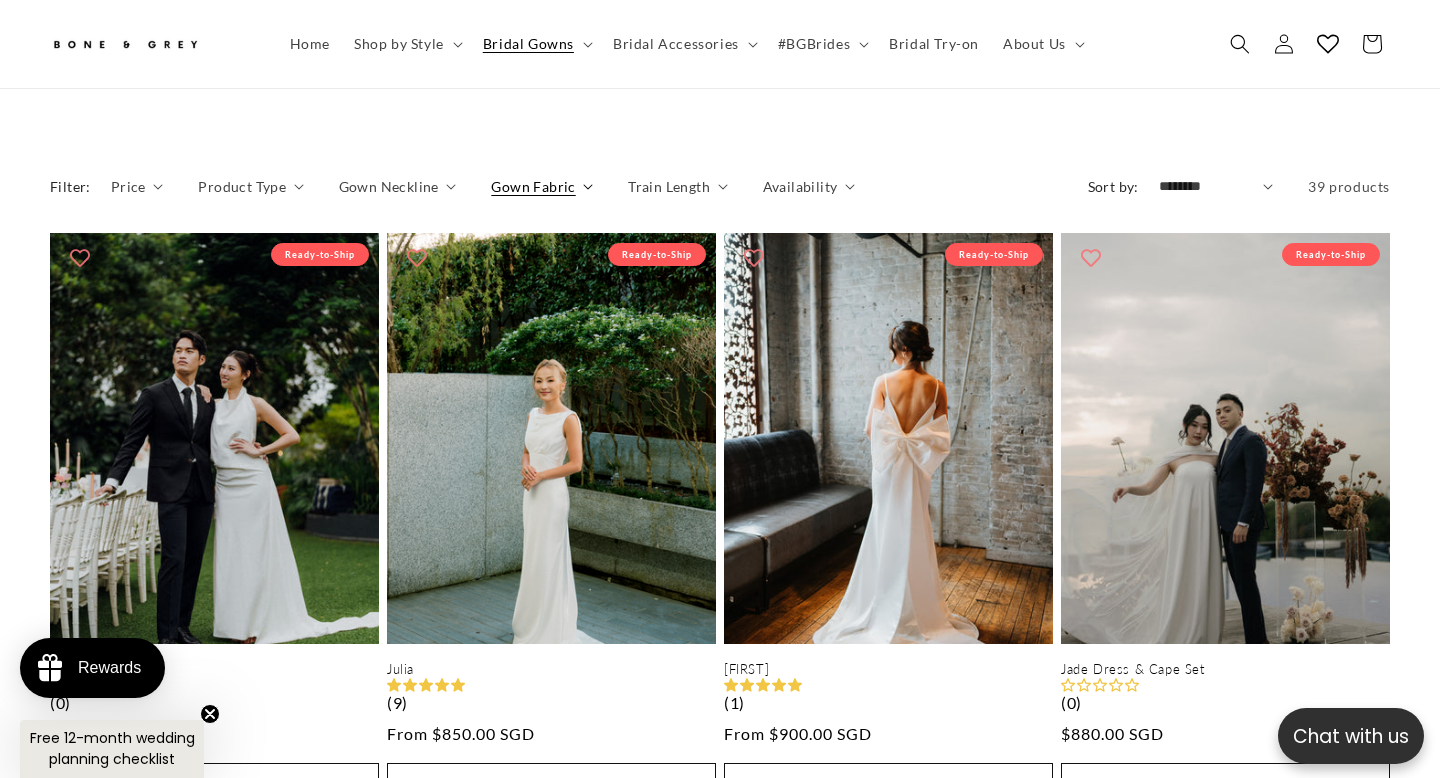 click on "Gown Fabric" at bounding box center [533, 186] 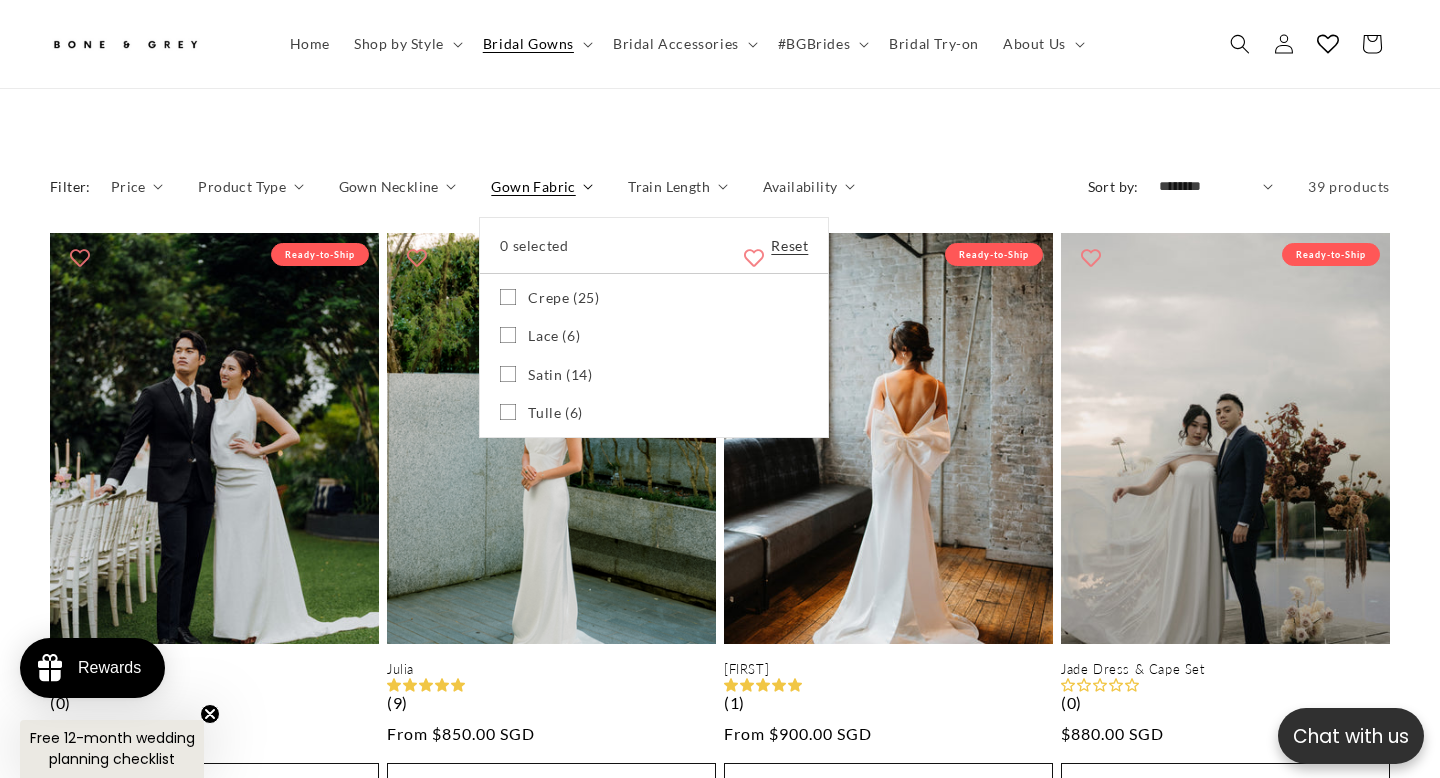 click on "Gown Fabric" at bounding box center [542, 186] 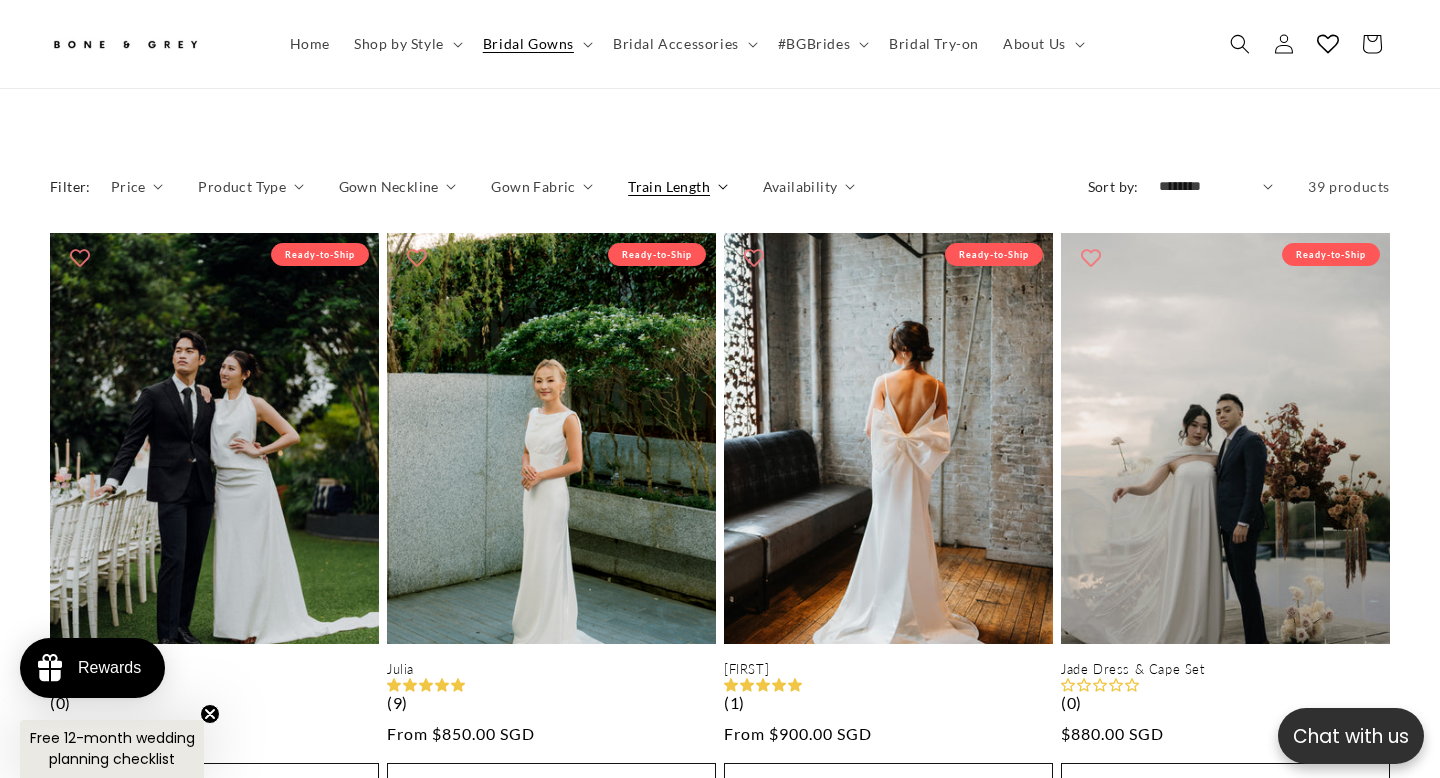click on "Train Length" at bounding box center [669, 186] 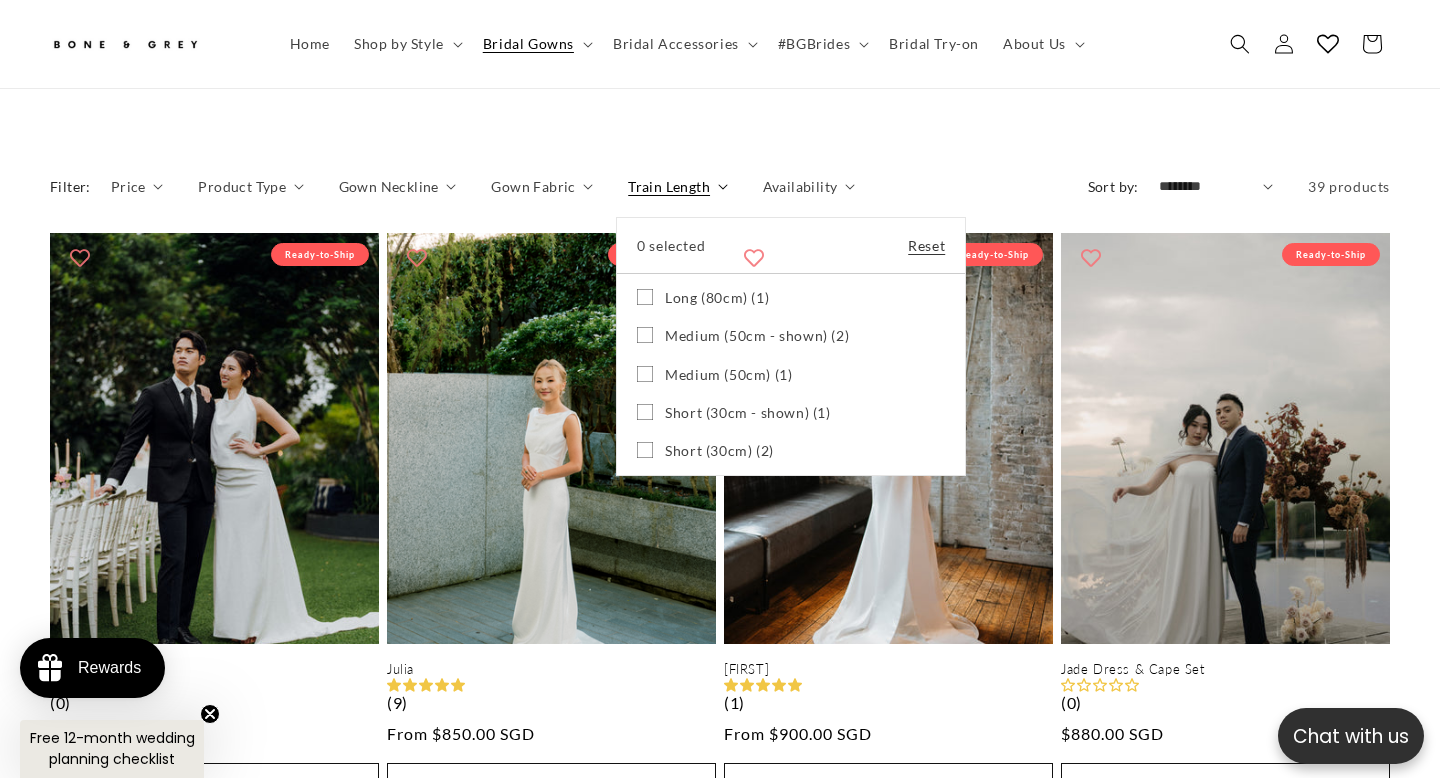 click on "Train Length" at bounding box center (677, 186) 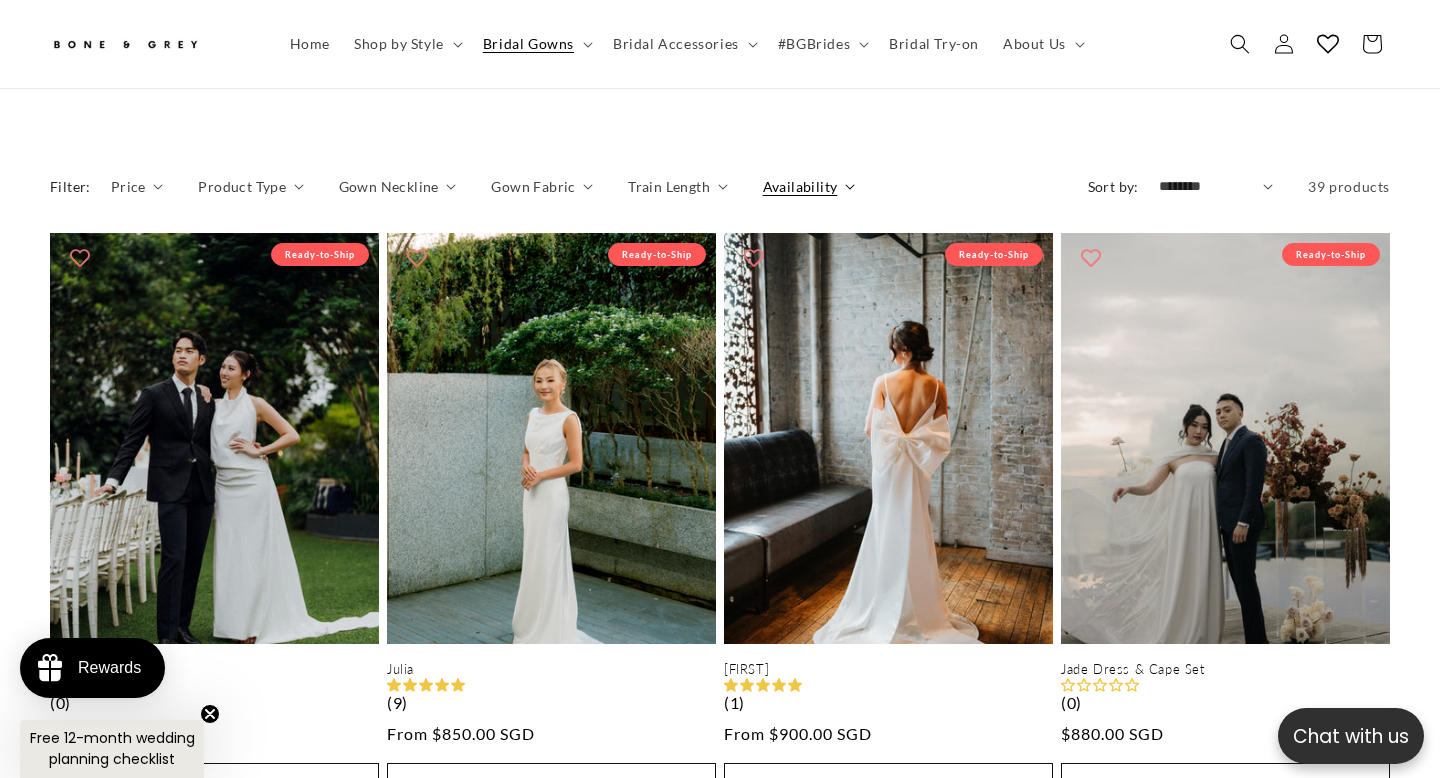 click on "Availability" at bounding box center [800, 186] 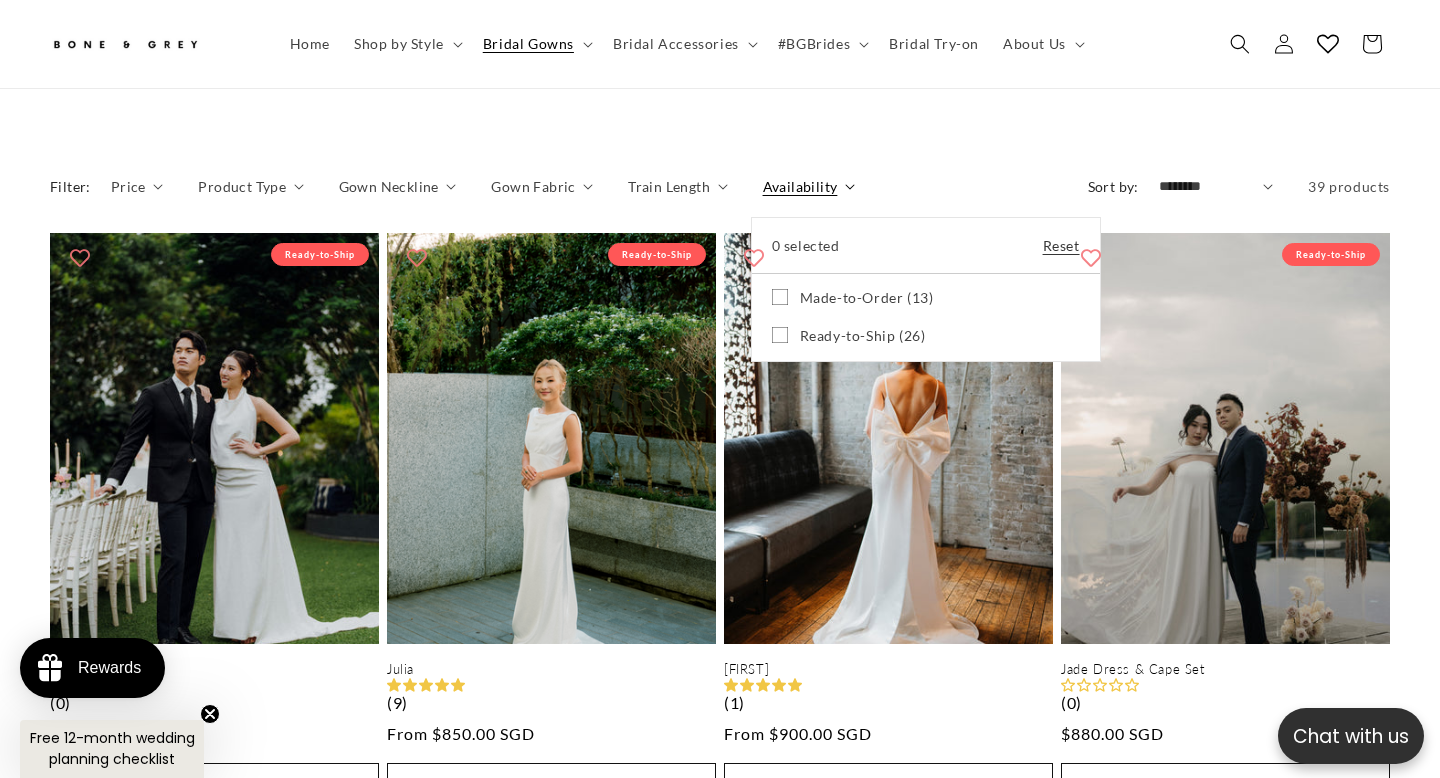 scroll, scrollTop: 0, scrollLeft: 0, axis: both 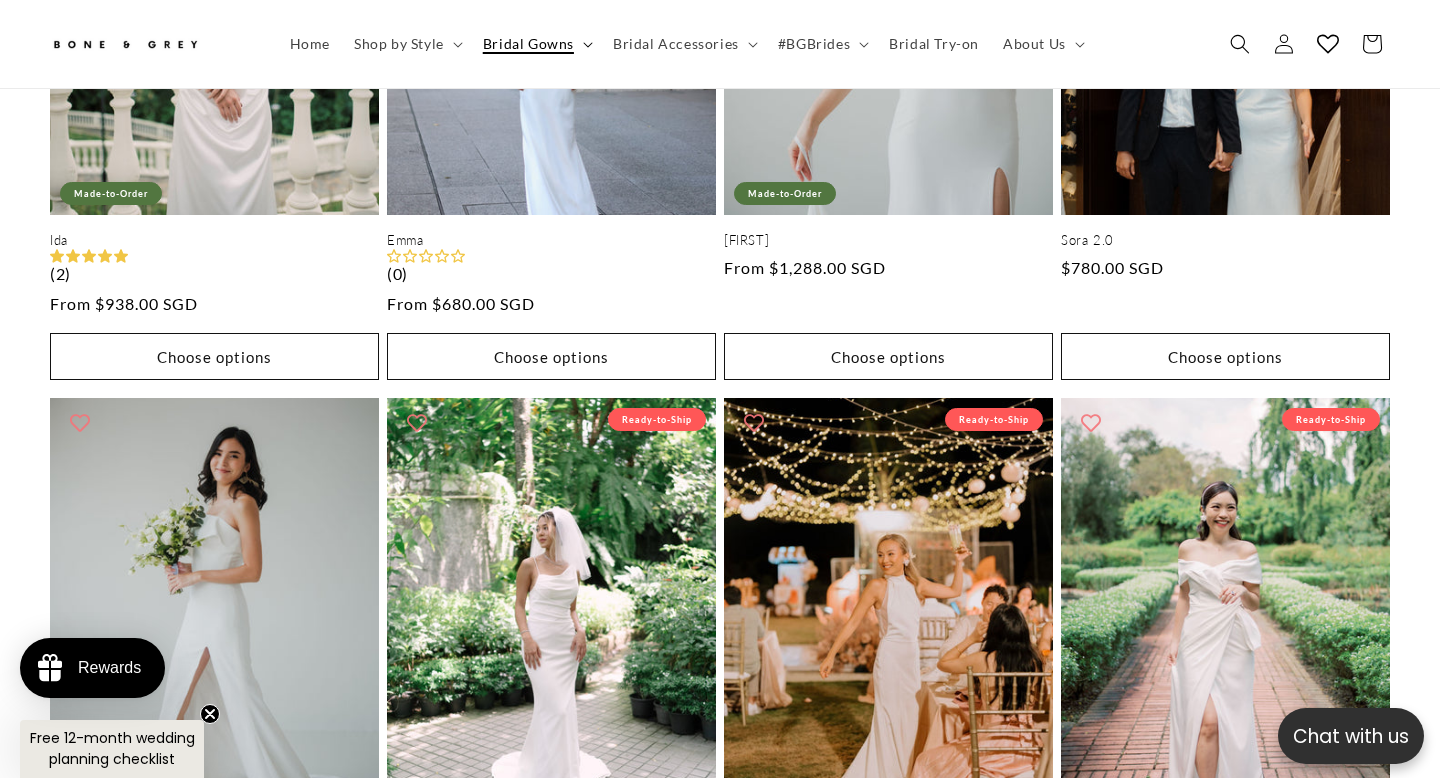click on "Bridal Gowns" at bounding box center (528, 44) 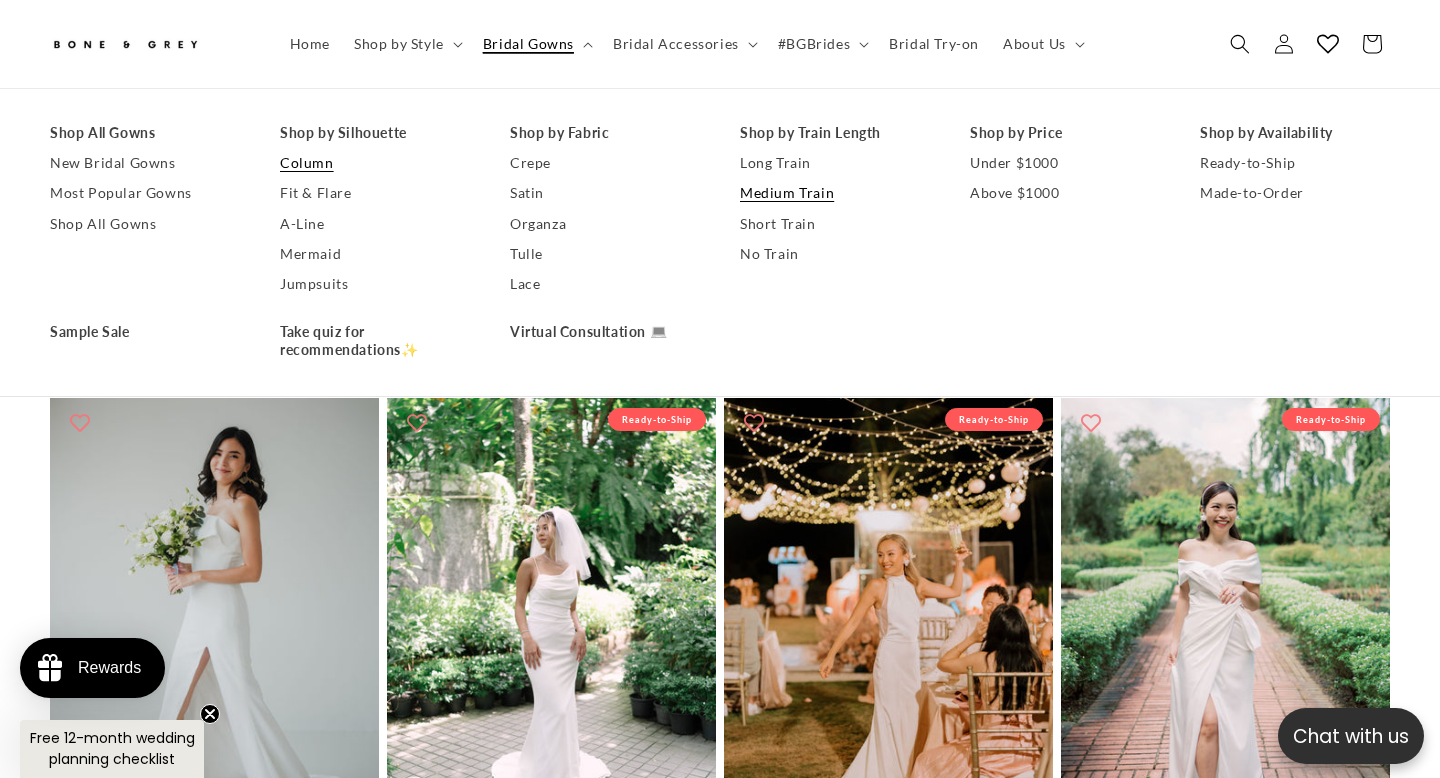 scroll, scrollTop: 0, scrollLeft: 0, axis: both 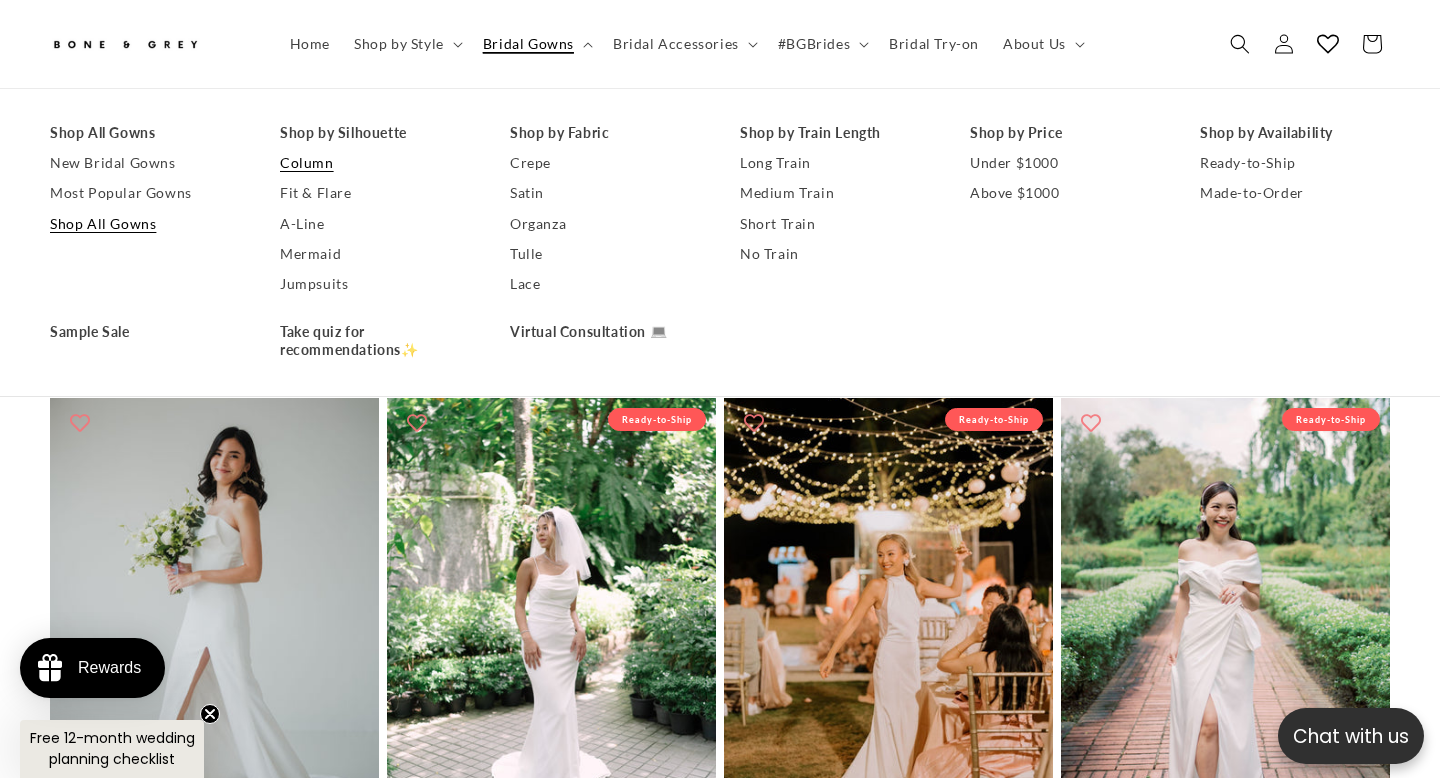 click on "Shop All Gowns" at bounding box center (145, 224) 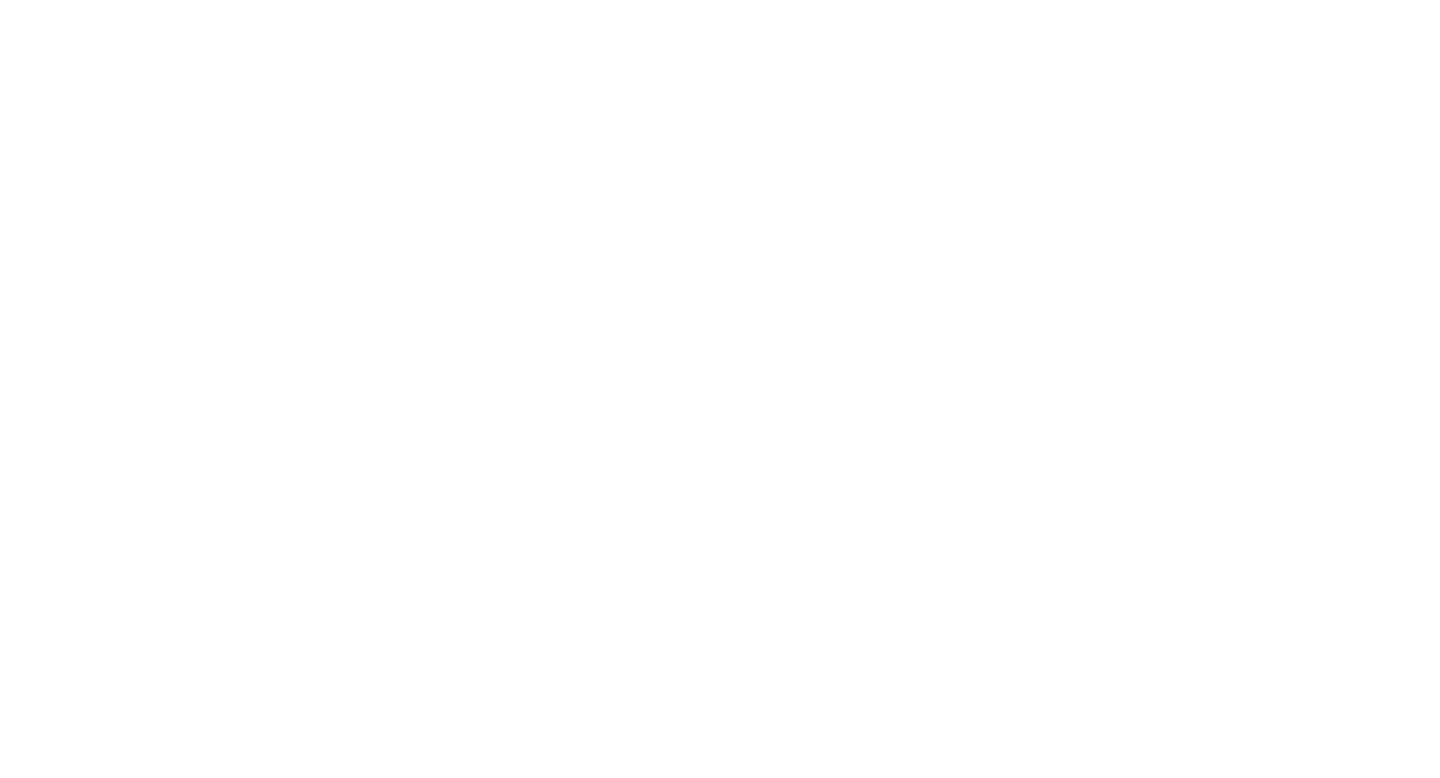 scroll, scrollTop: 0, scrollLeft: 0, axis: both 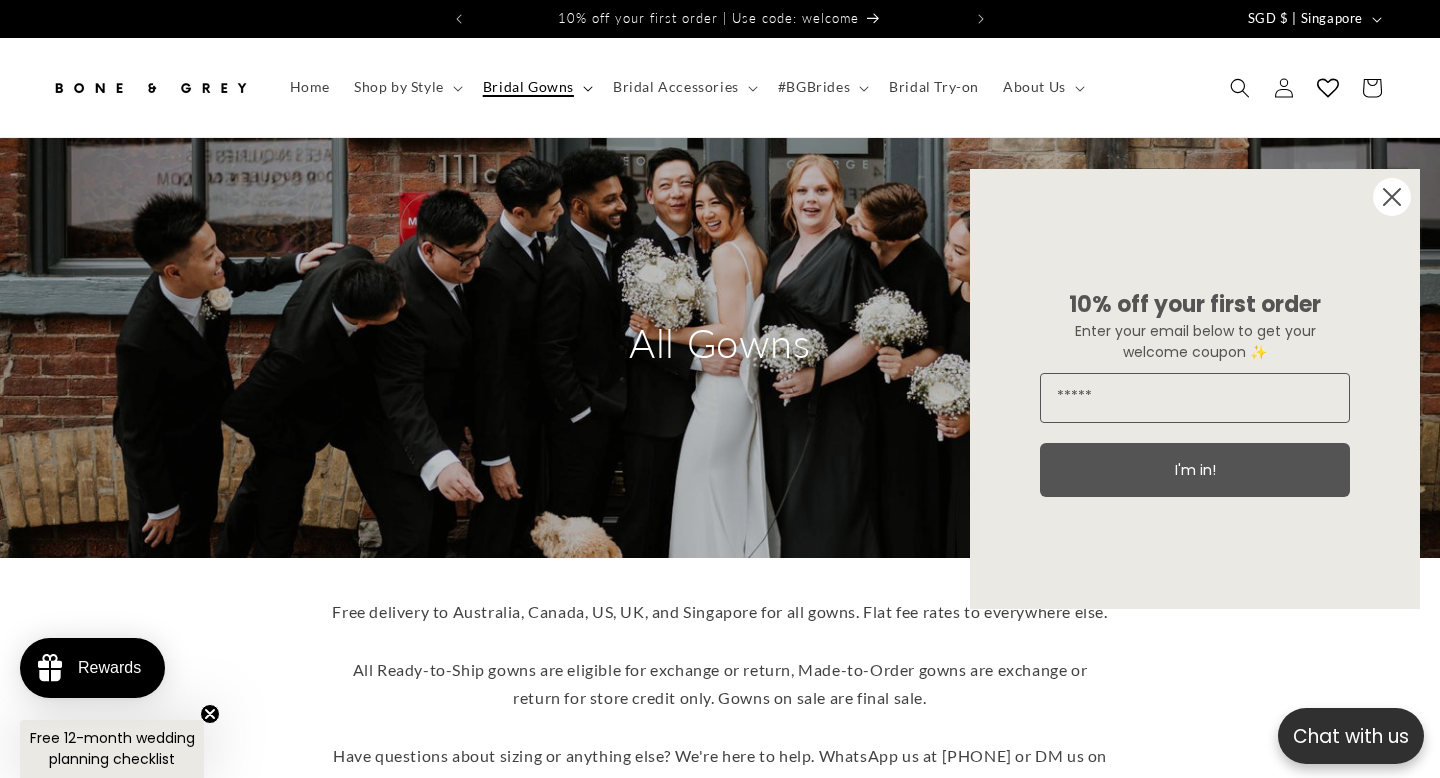 click on "Bridal Gowns" at bounding box center (528, 87) 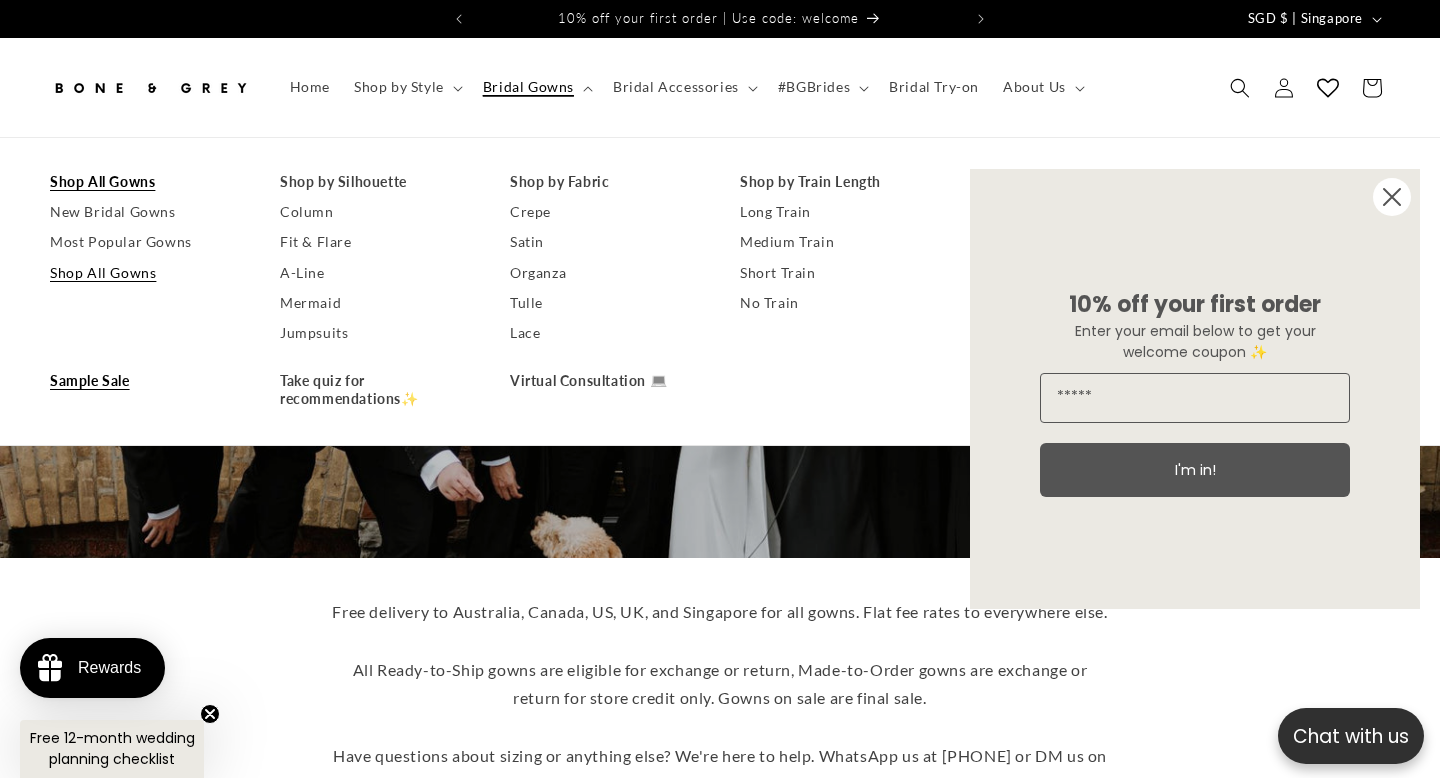 click on "Sample Sale" at bounding box center [145, 381] 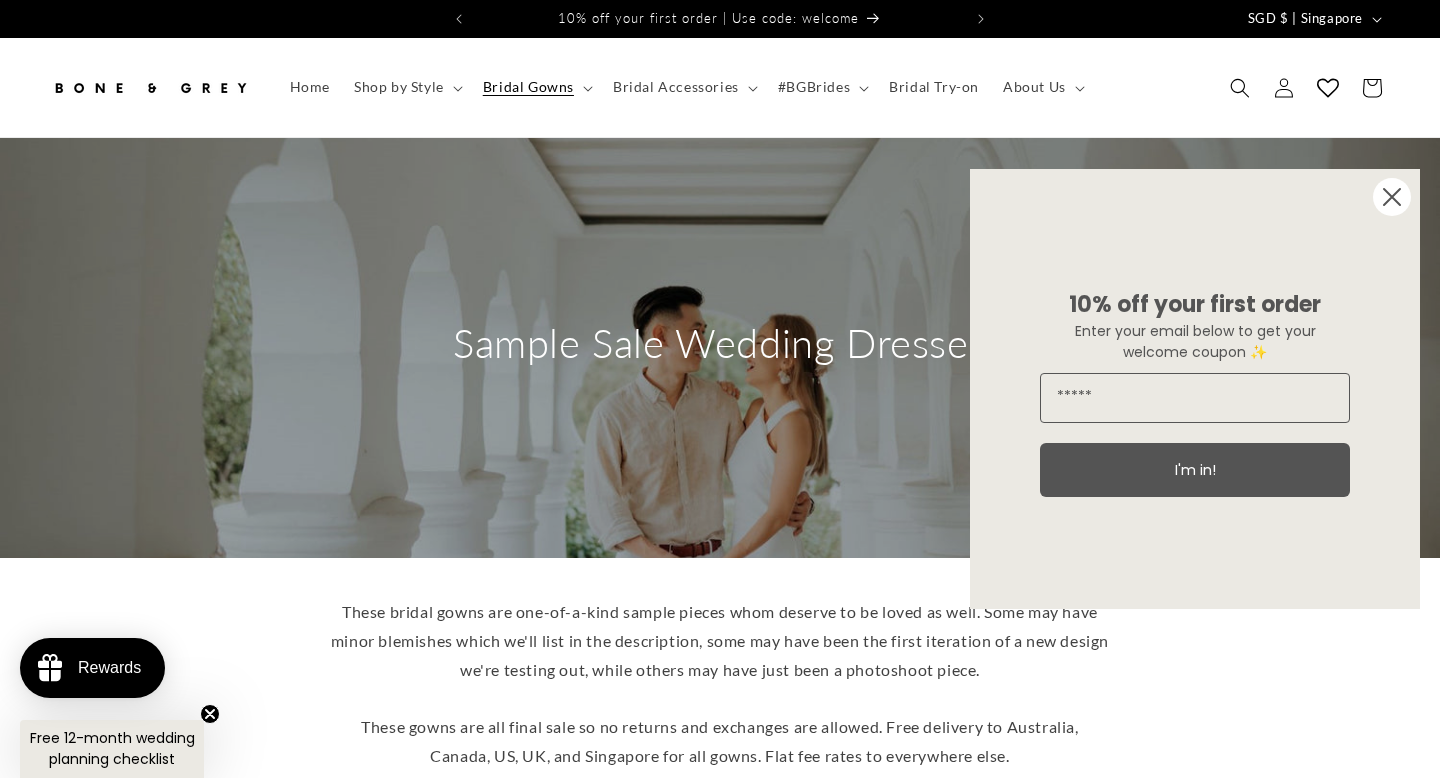 scroll, scrollTop: 0, scrollLeft: 0, axis: both 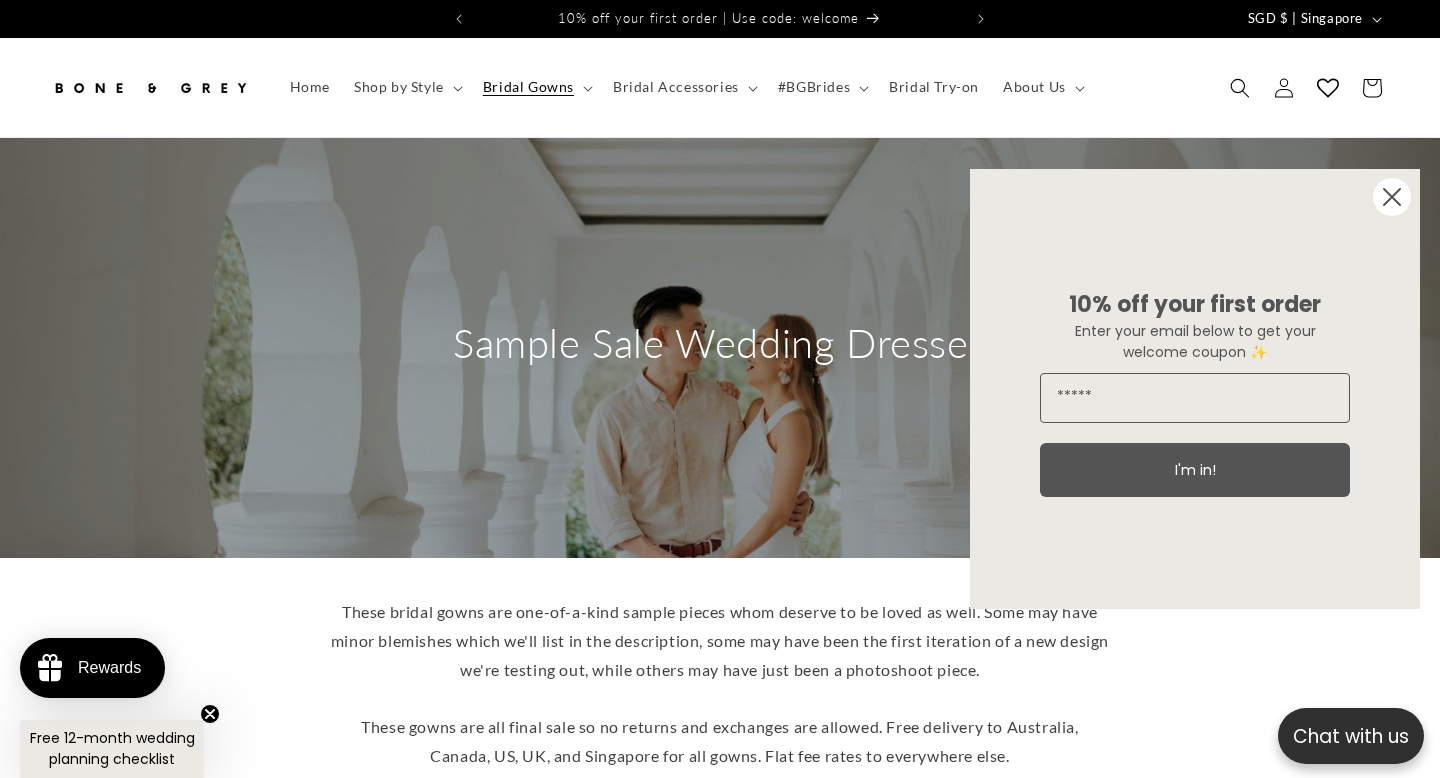 click 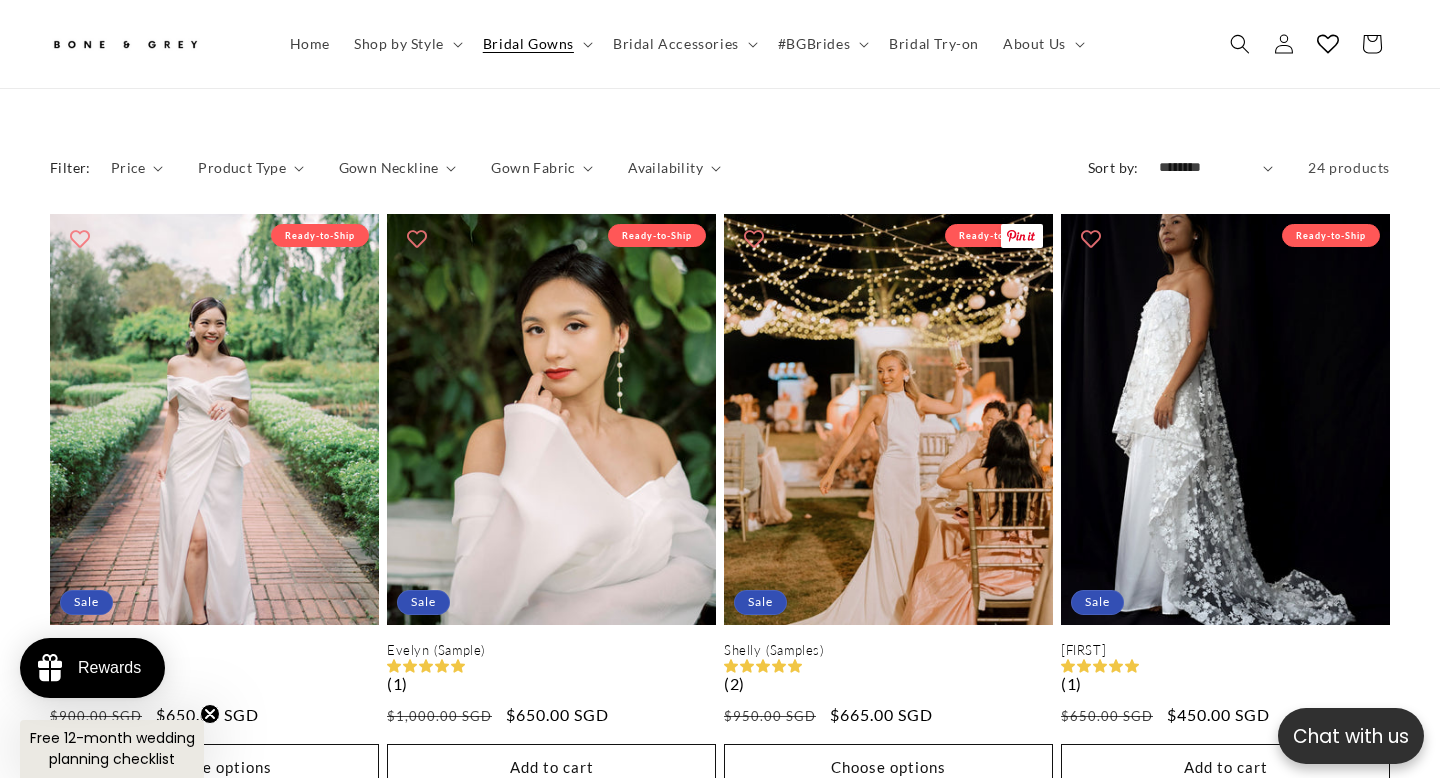 scroll, scrollTop: 817, scrollLeft: 0, axis: vertical 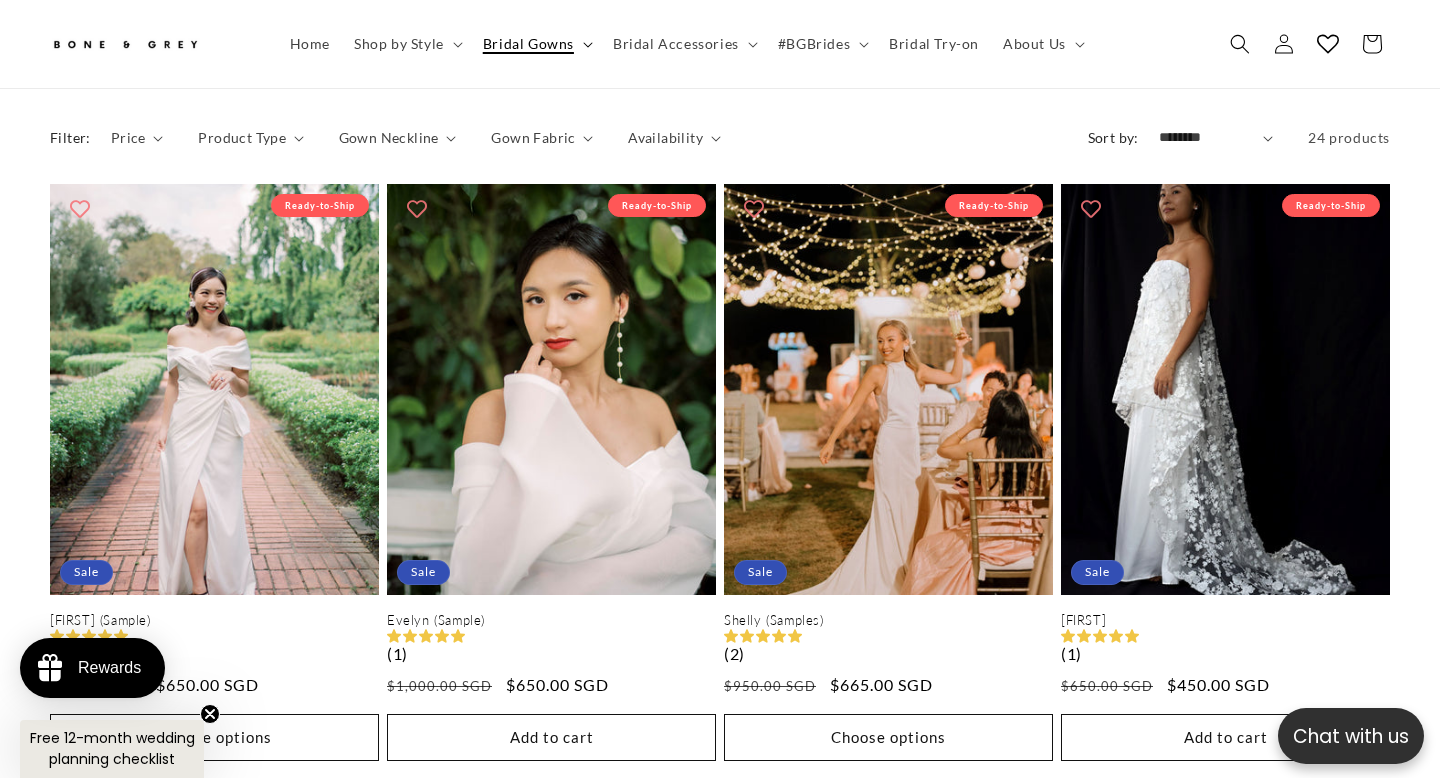 click on "Bridal Gowns" at bounding box center [528, 44] 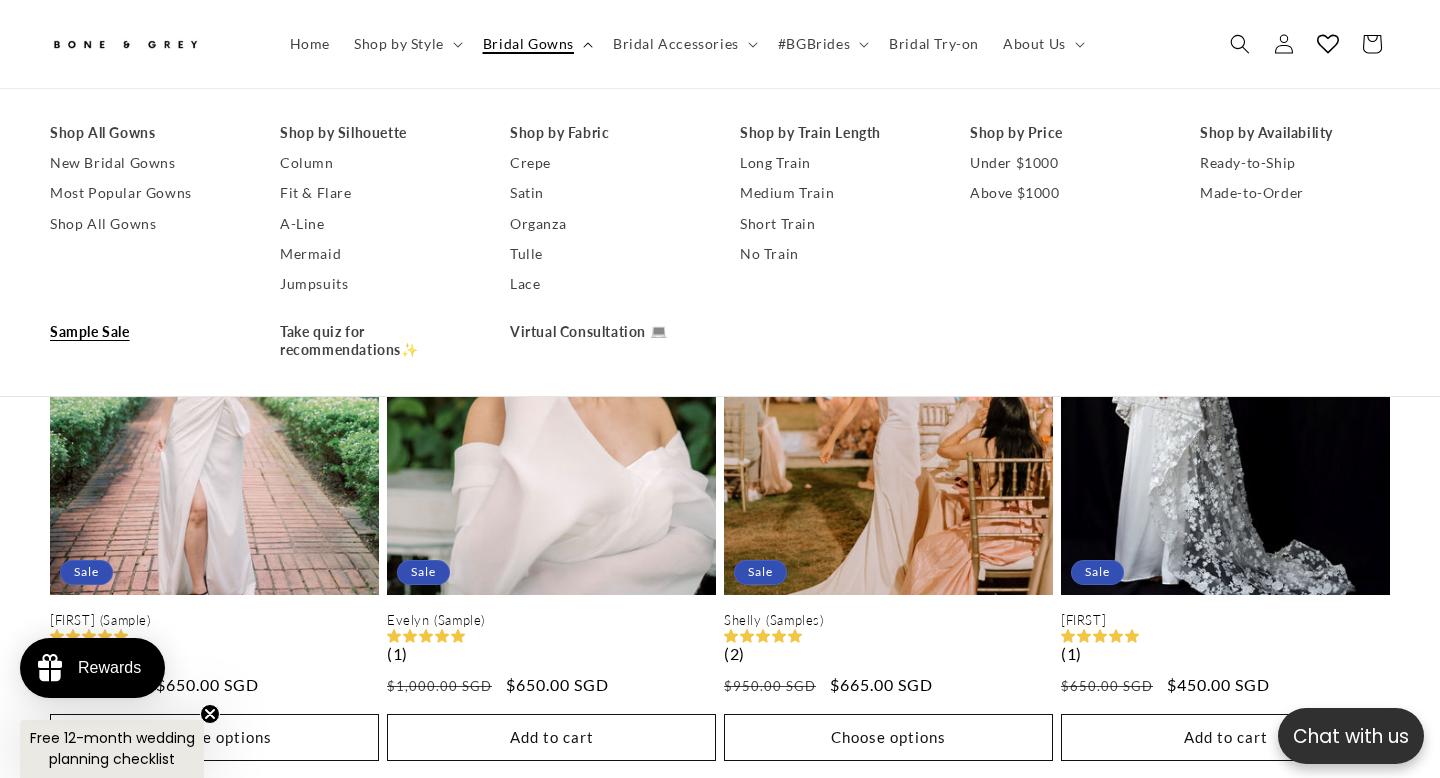 scroll, scrollTop: 0, scrollLeft: 486, axis: horizontal 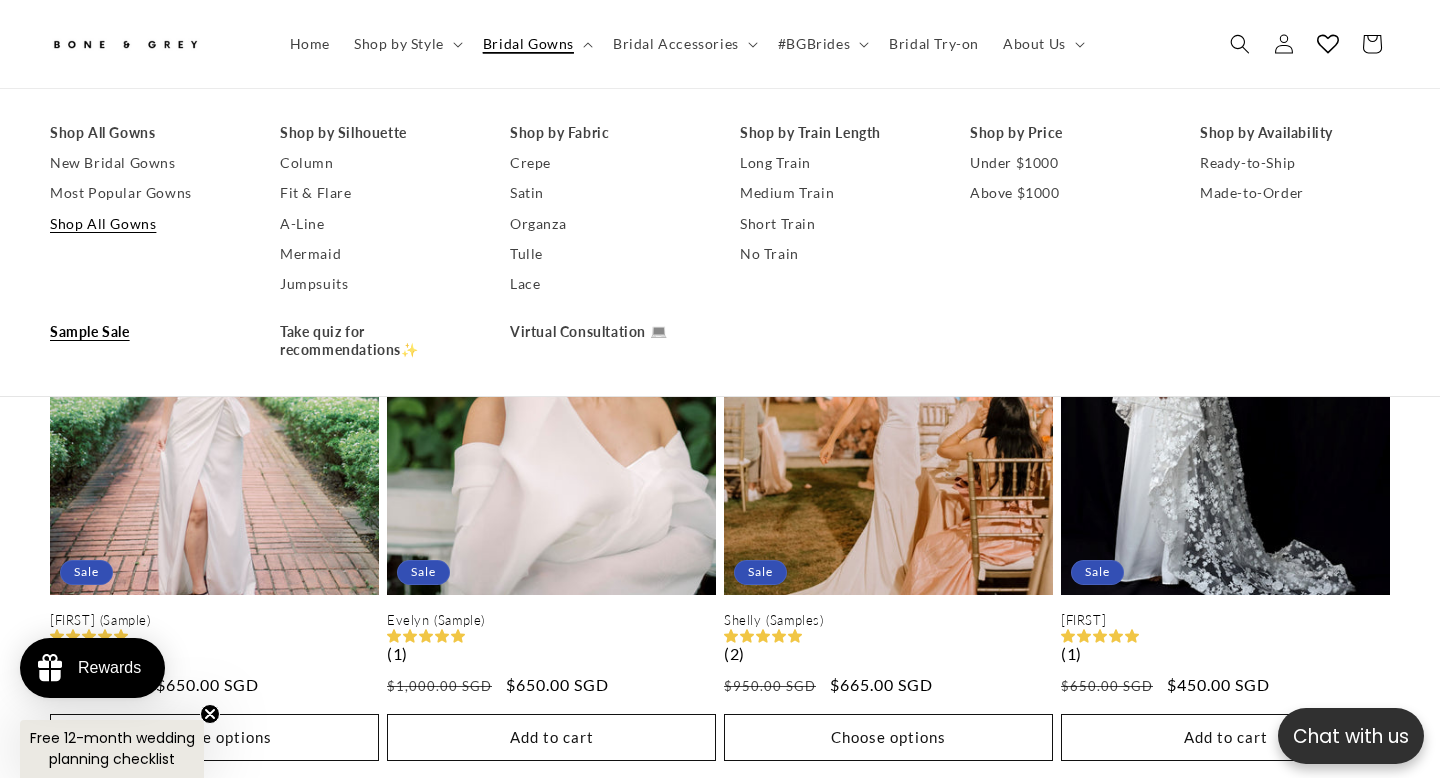 click on "Shop All Gowns" at bounding box center (145, 224) 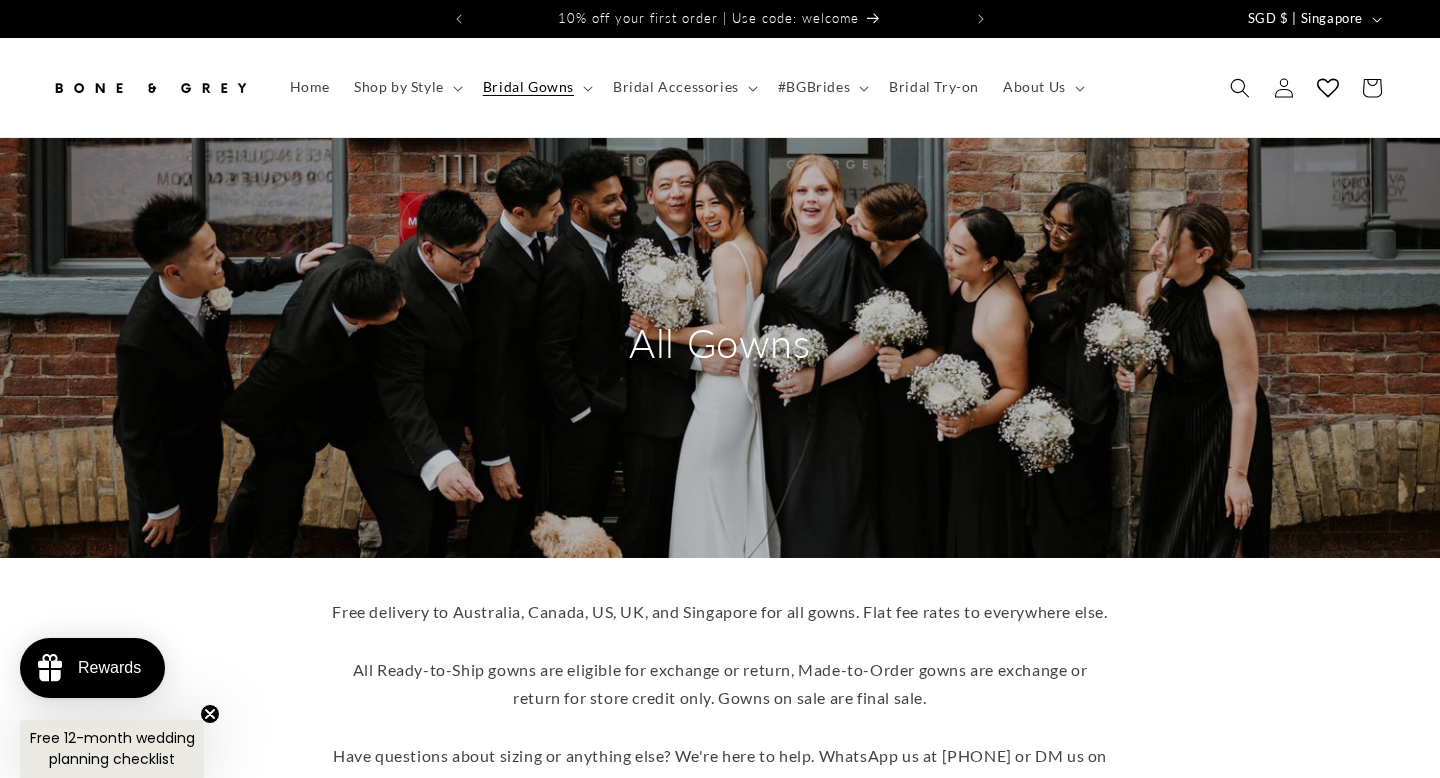 scroll, scrollTop: 0, scrollLeft: 0, axis: both 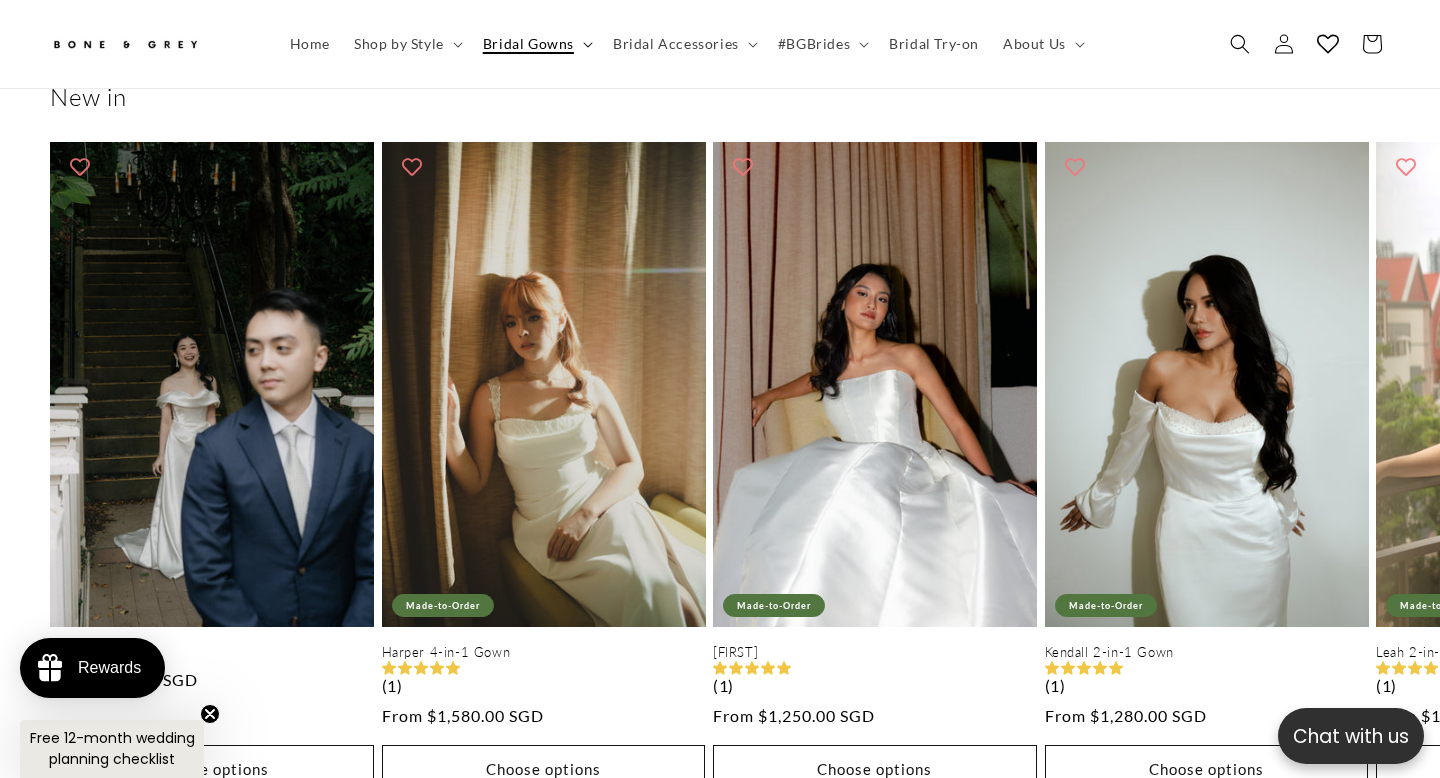 click on "Bridal Gowns" at bounding box center (528, 44) 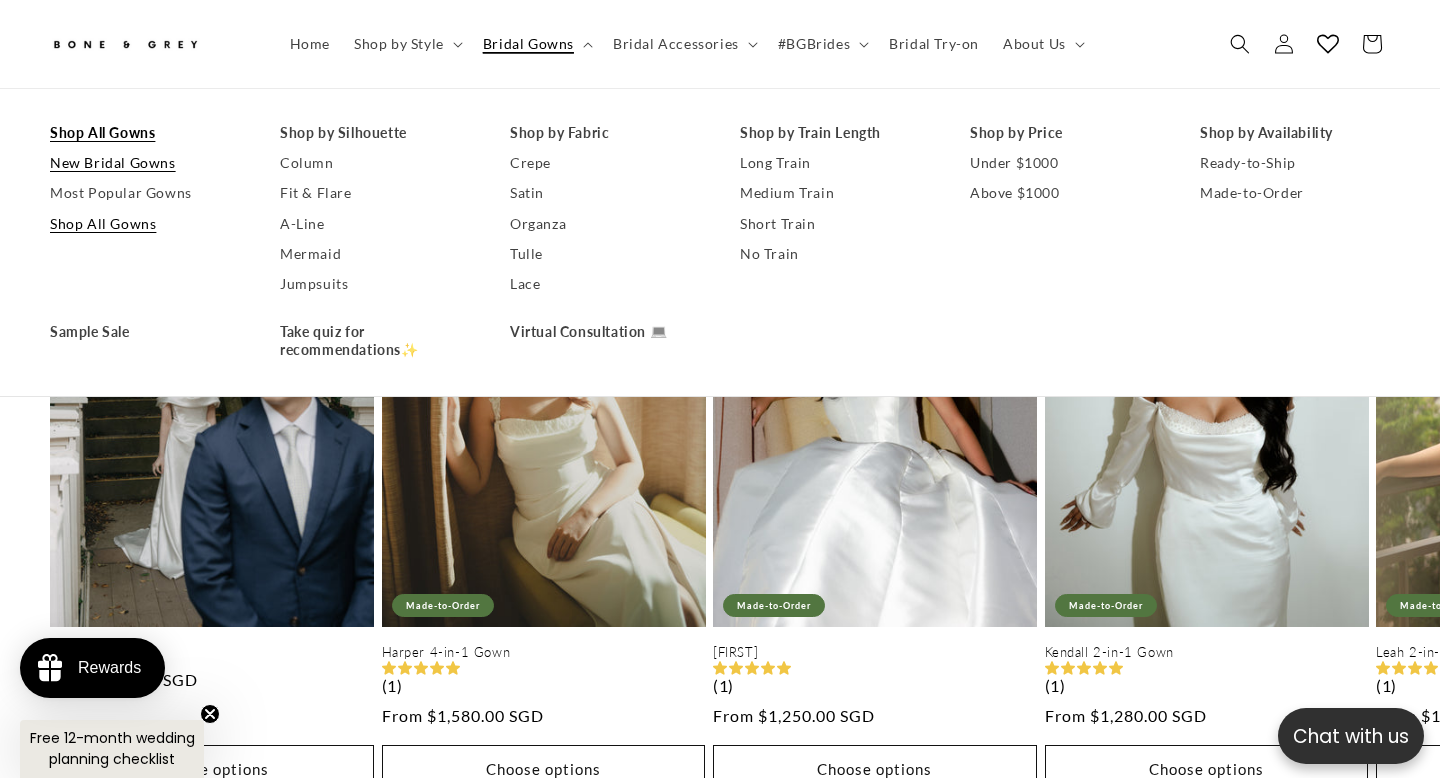 click on "New Bridal Gowns" at bounding box center [145, 163] 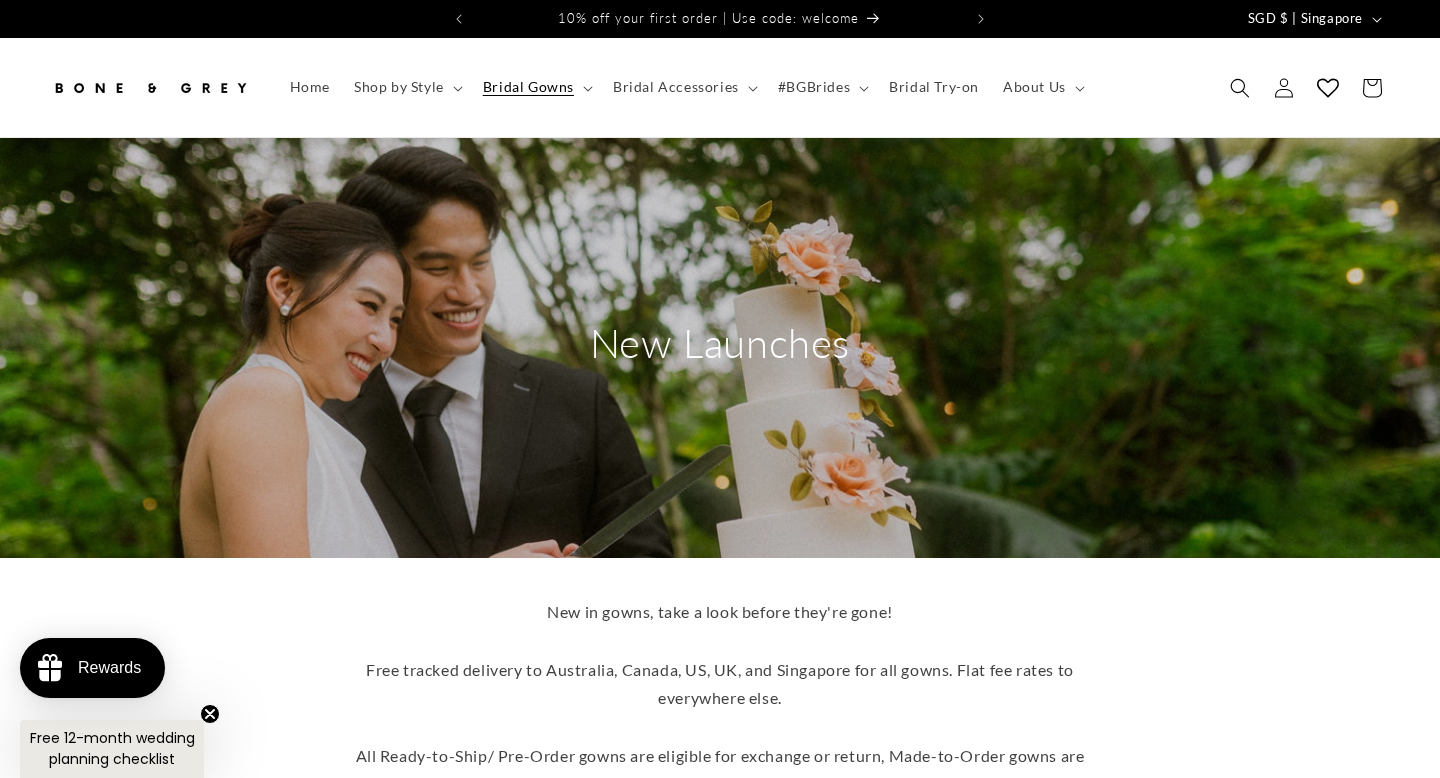 scroll, scrollTop: 0, scrollLeft: 0, axis: both 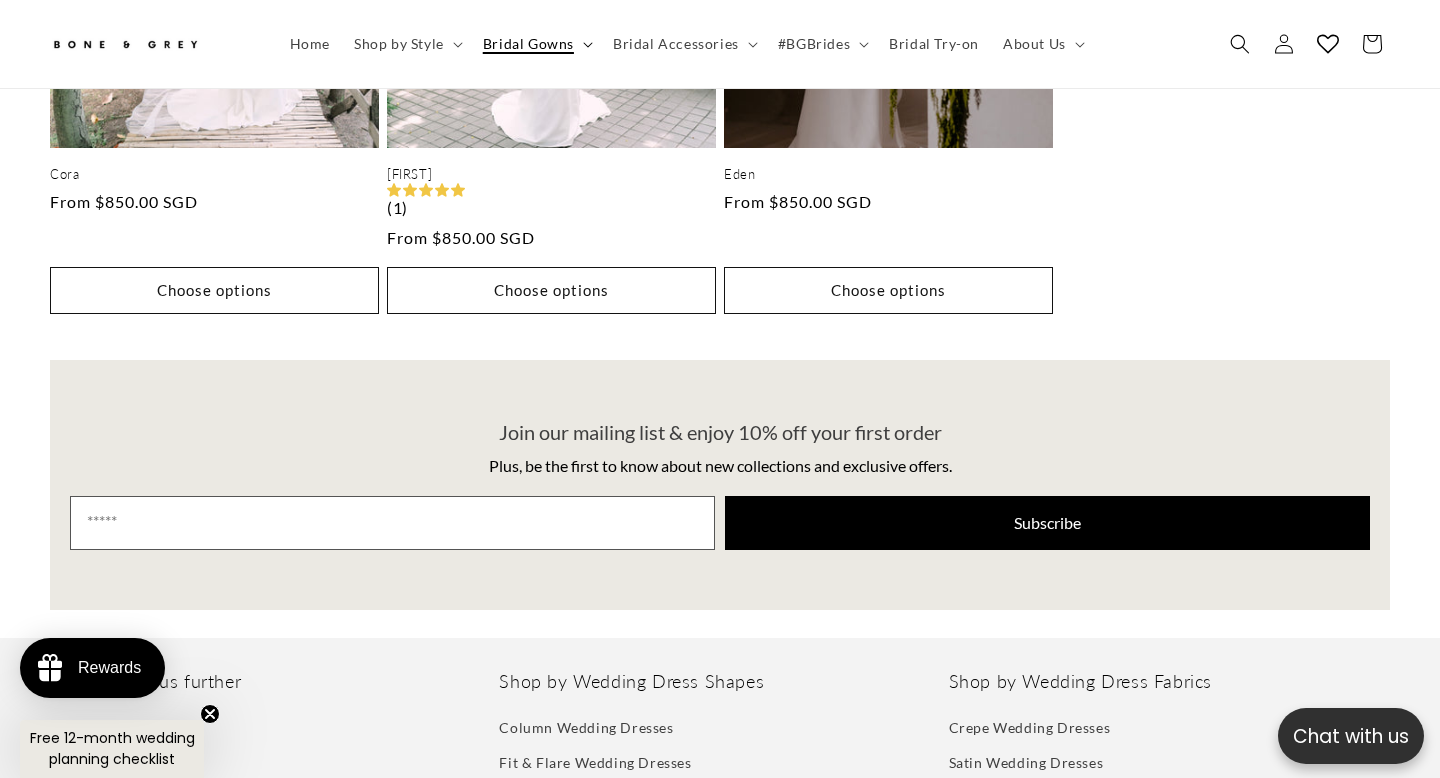 click on "Bridal Gowns" at bounding box center [528, 44] 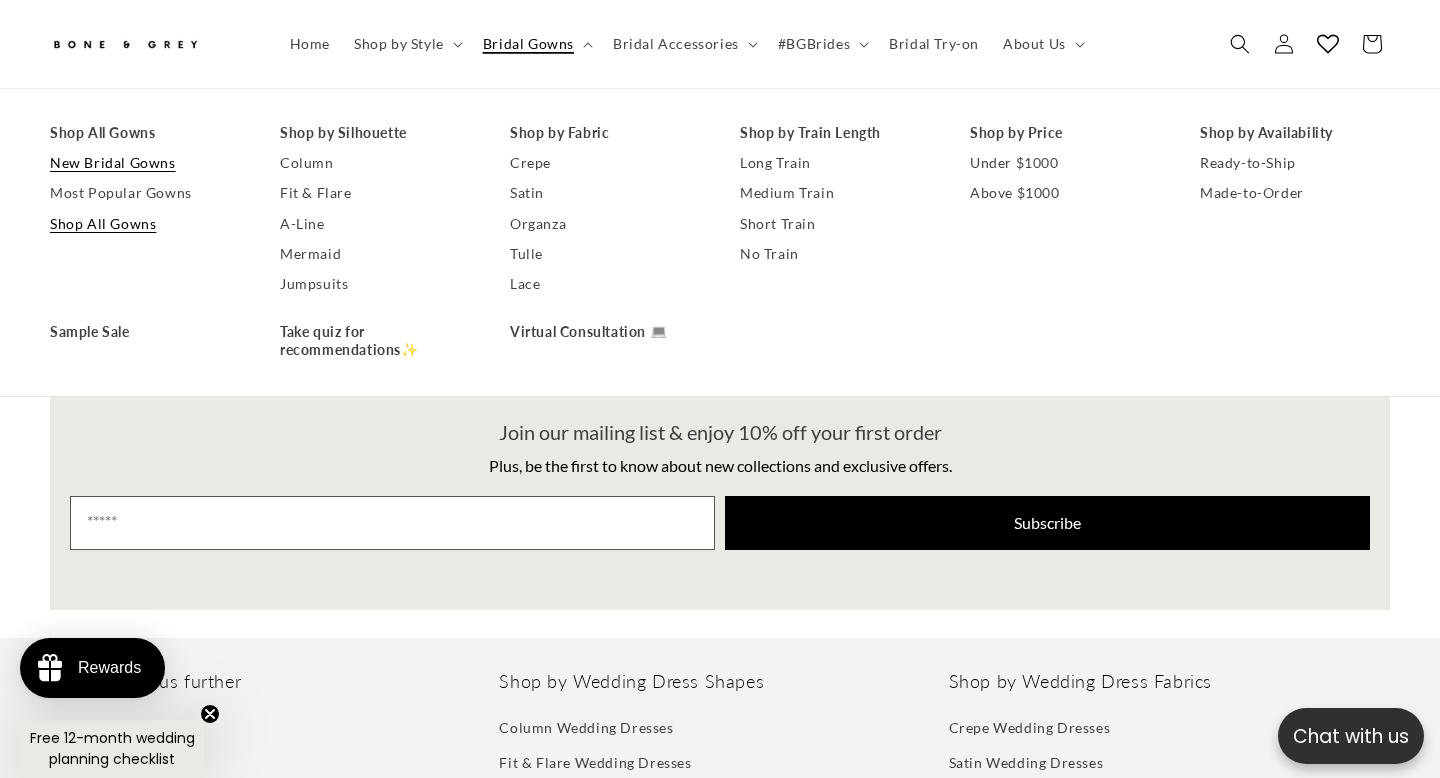 click on "Shop All Gowns" at bounding box center (145, 224) 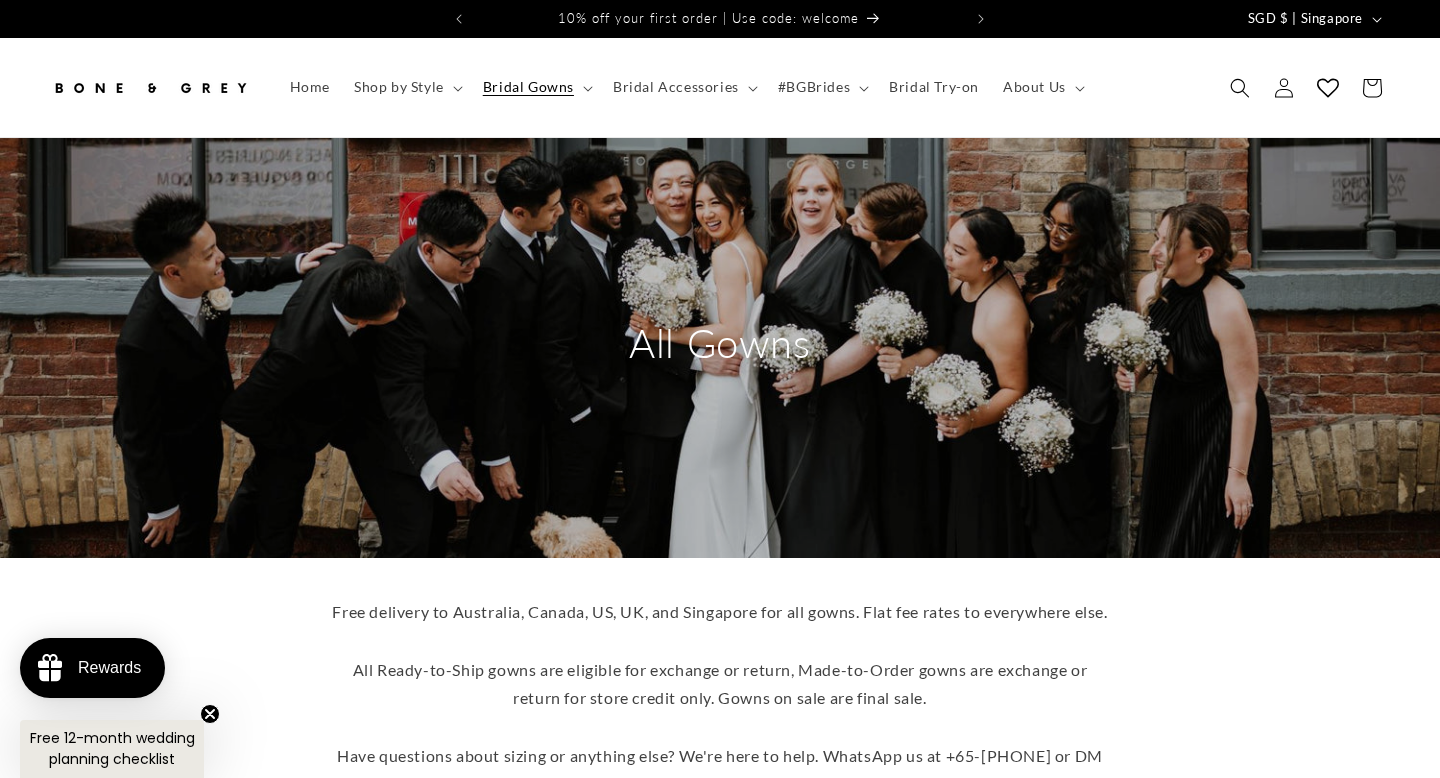 scroll, scrollTop: 0, scrollLeft: 0, axis: both 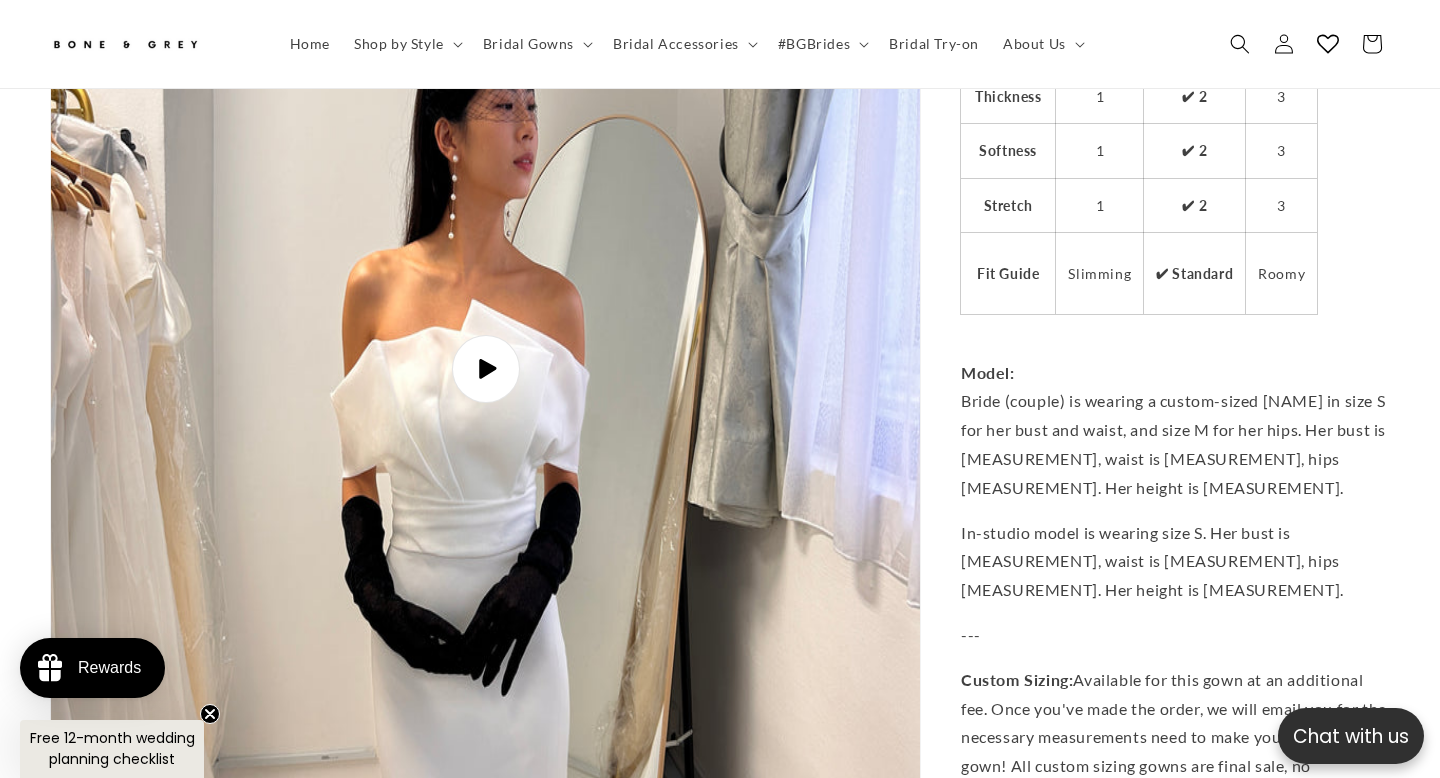 click on "Play video" at bounding box center [485, 369] 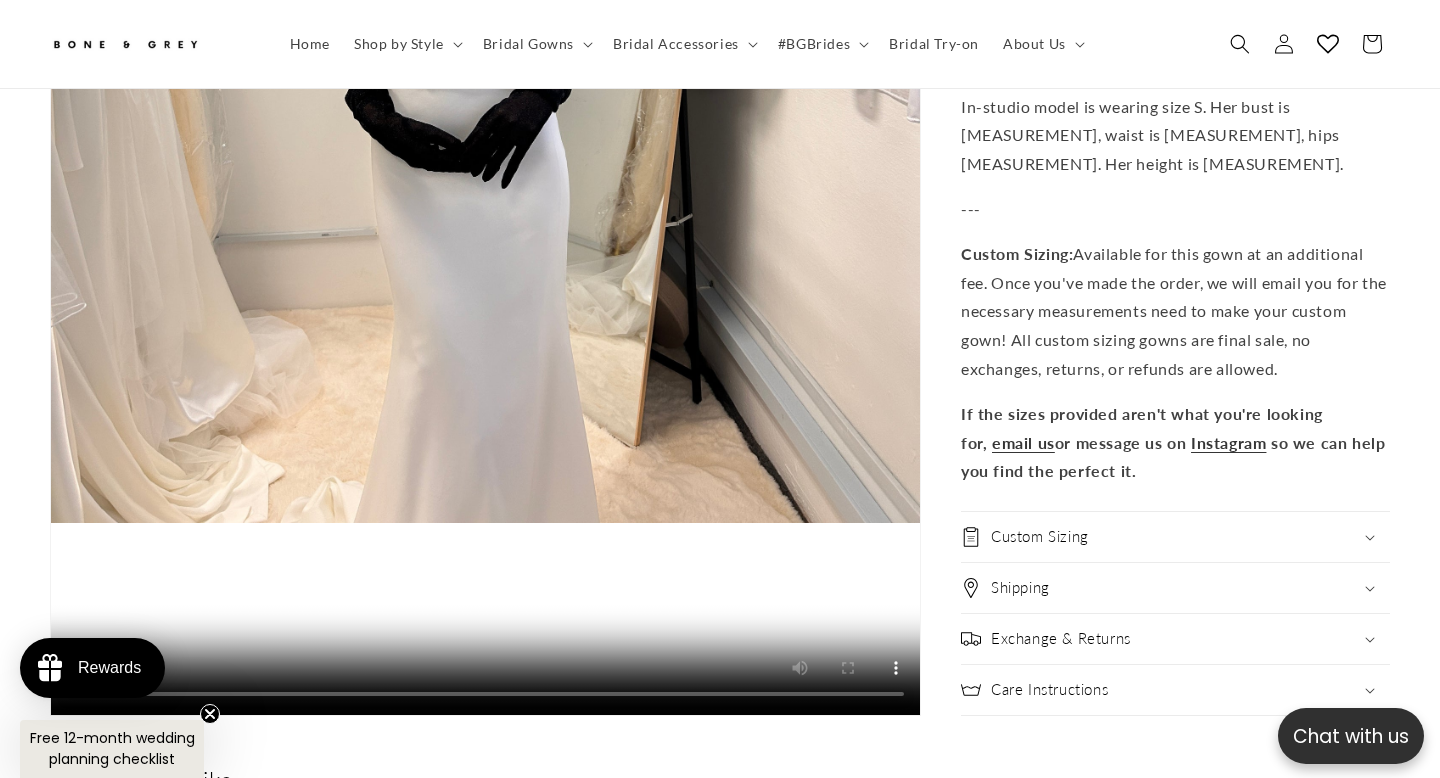 scroll, scrollTop: 6912, scrollLeft: 0, axis: vertical 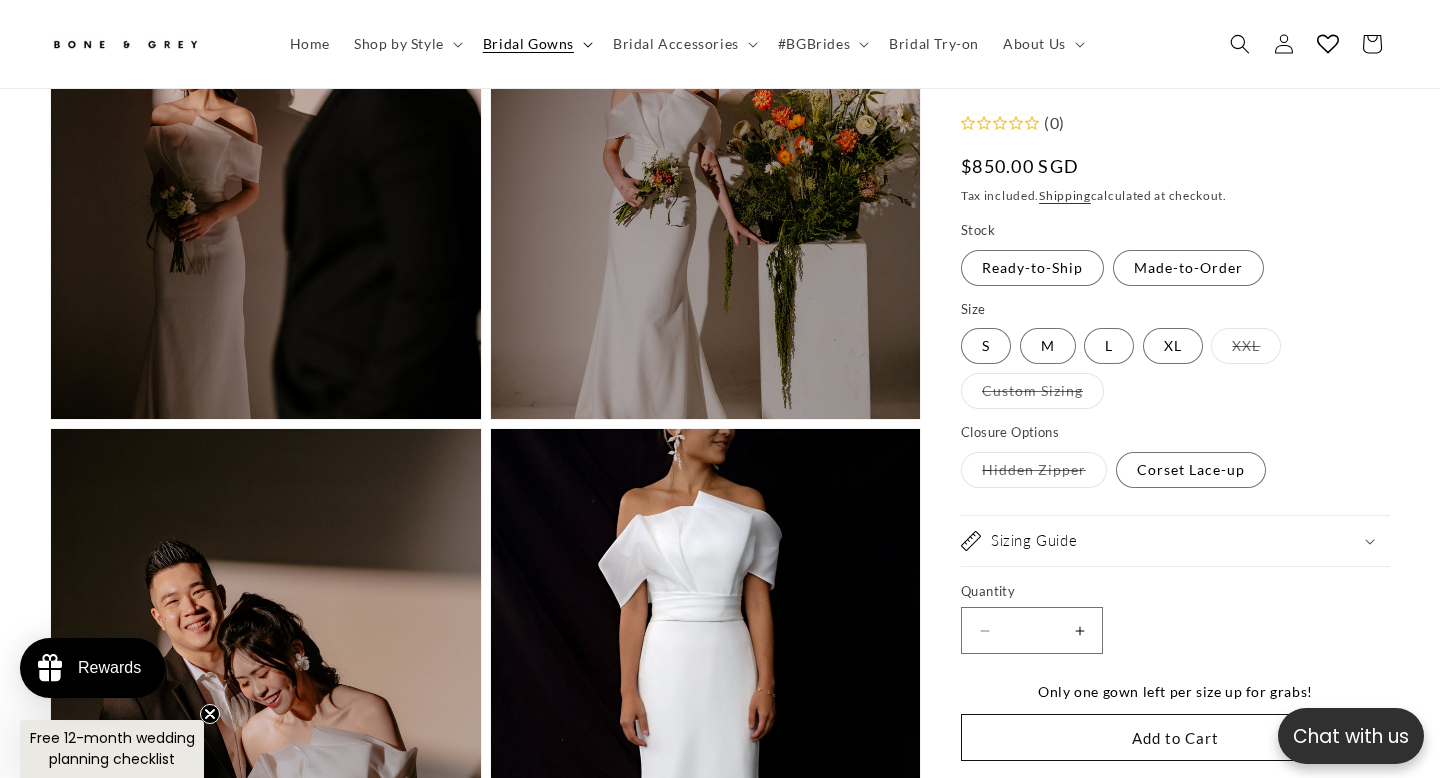 click on "Bridal Gowns" at bounding box center (528, 44) 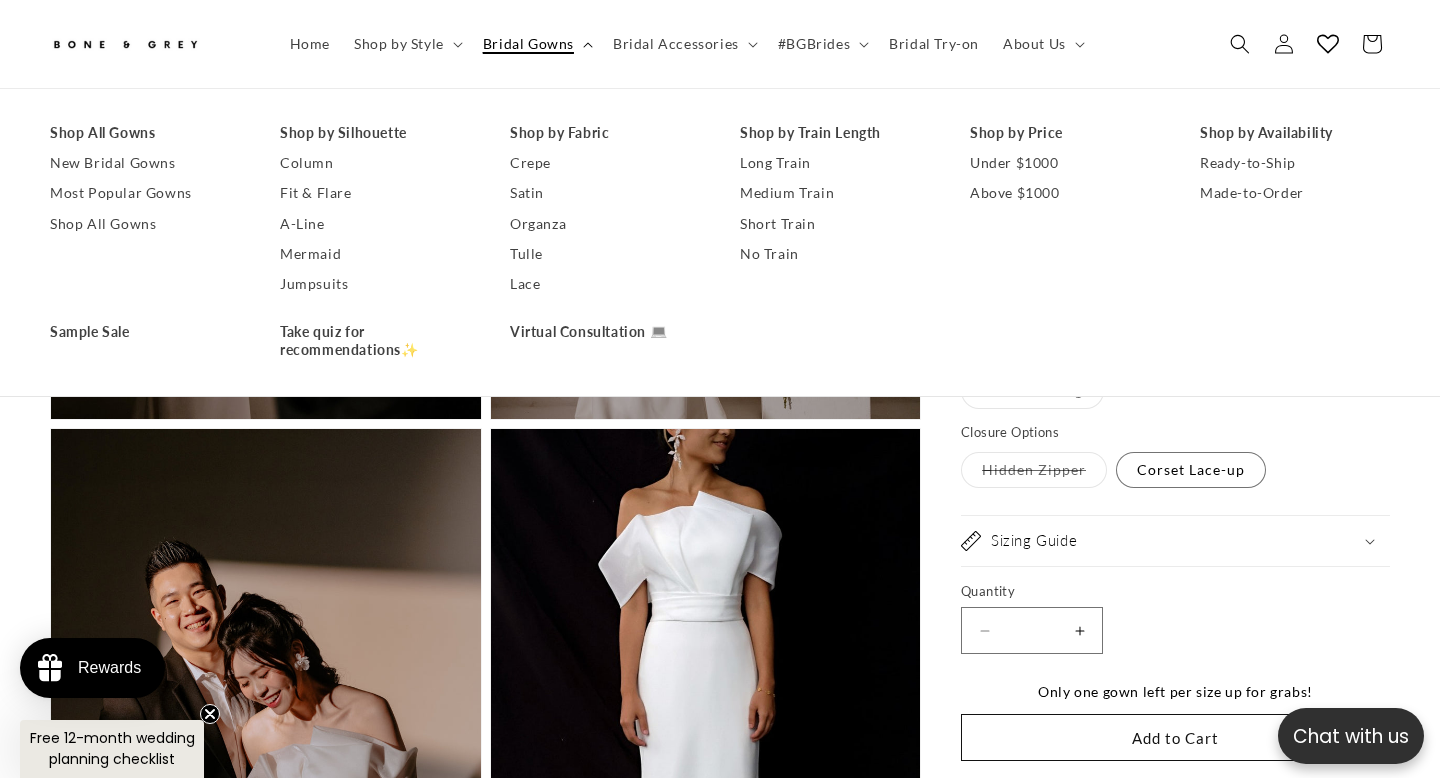 click on "Bridal Gowns" at bounding box center [528, 44] 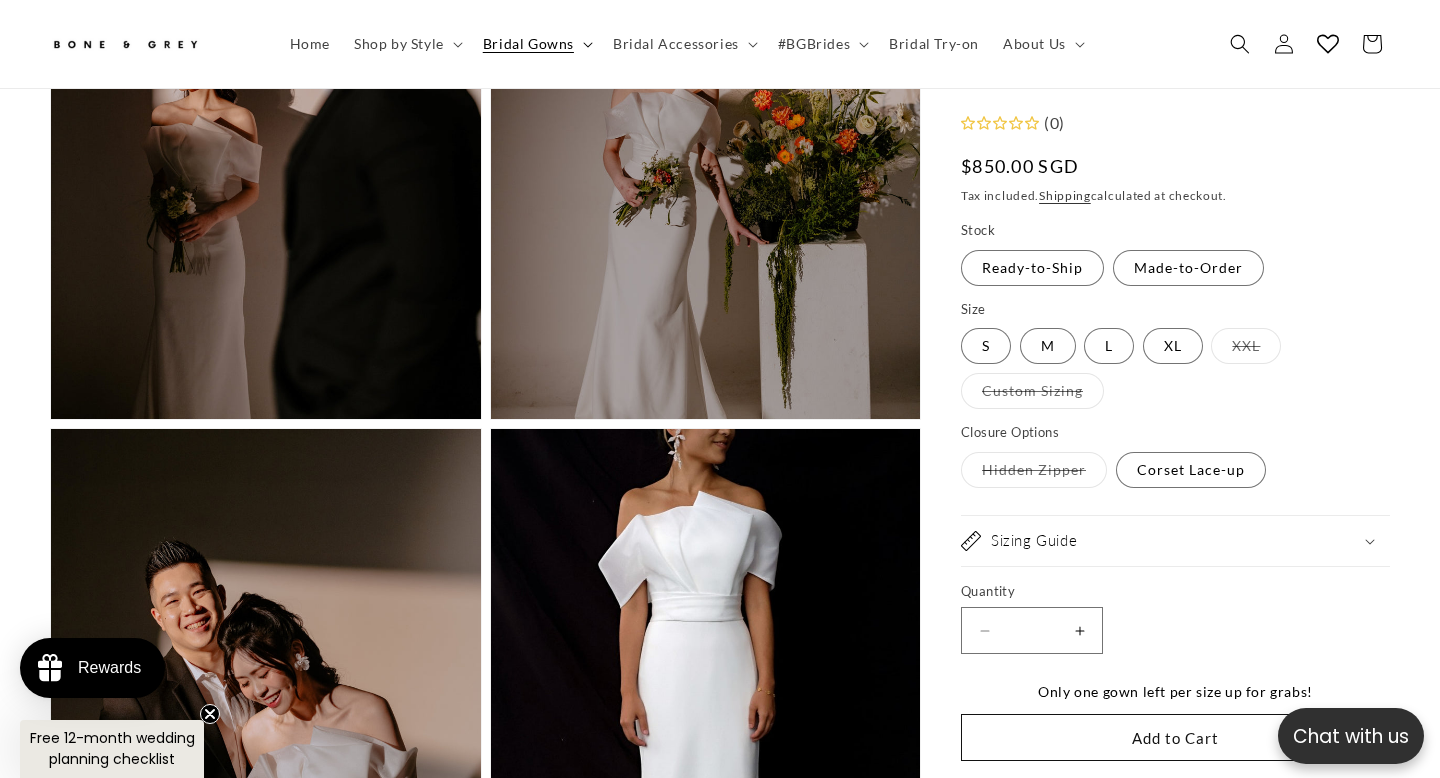 click on "Bridal Gowns" at bounding box center [528, 44] 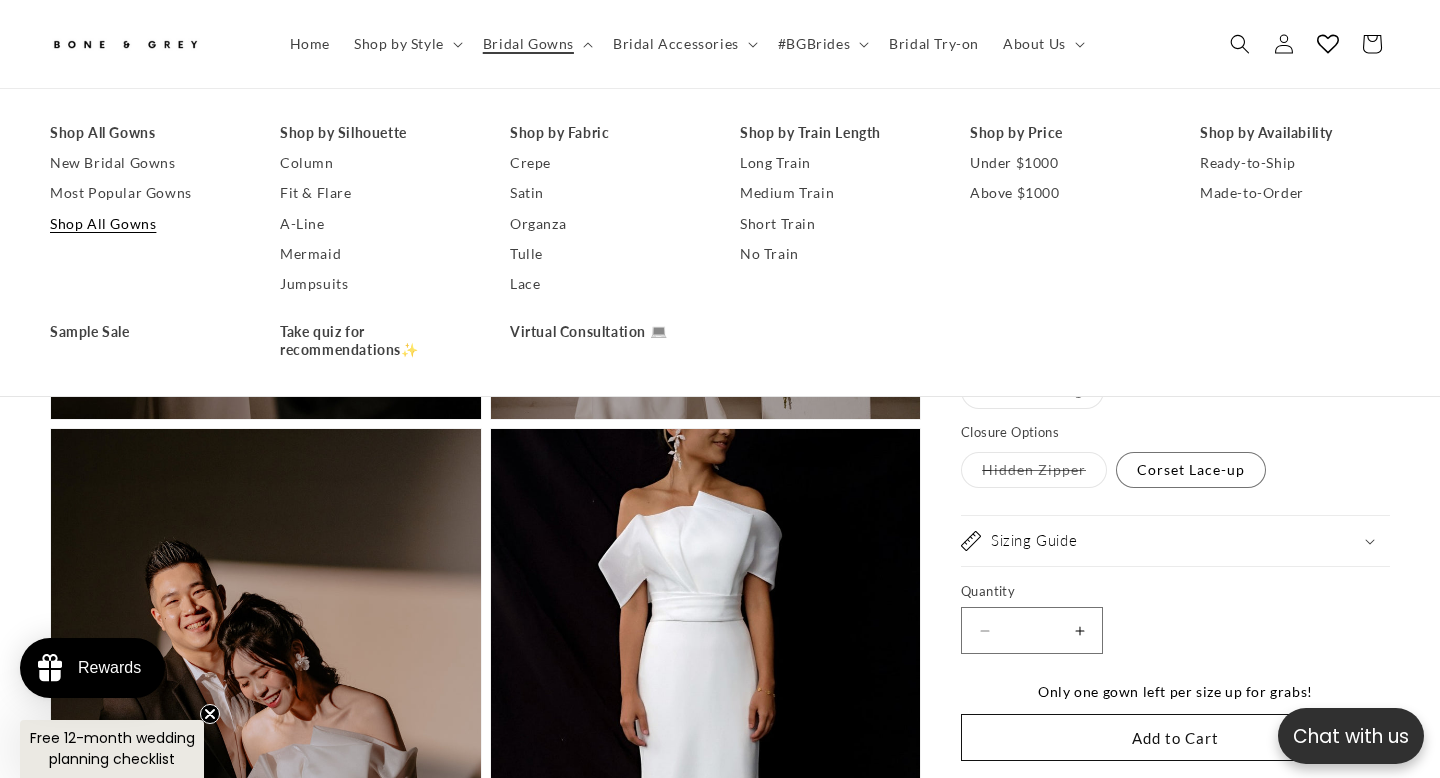 scroll, scrollTop: 0, scrollLeft: 486, axis: horizontal 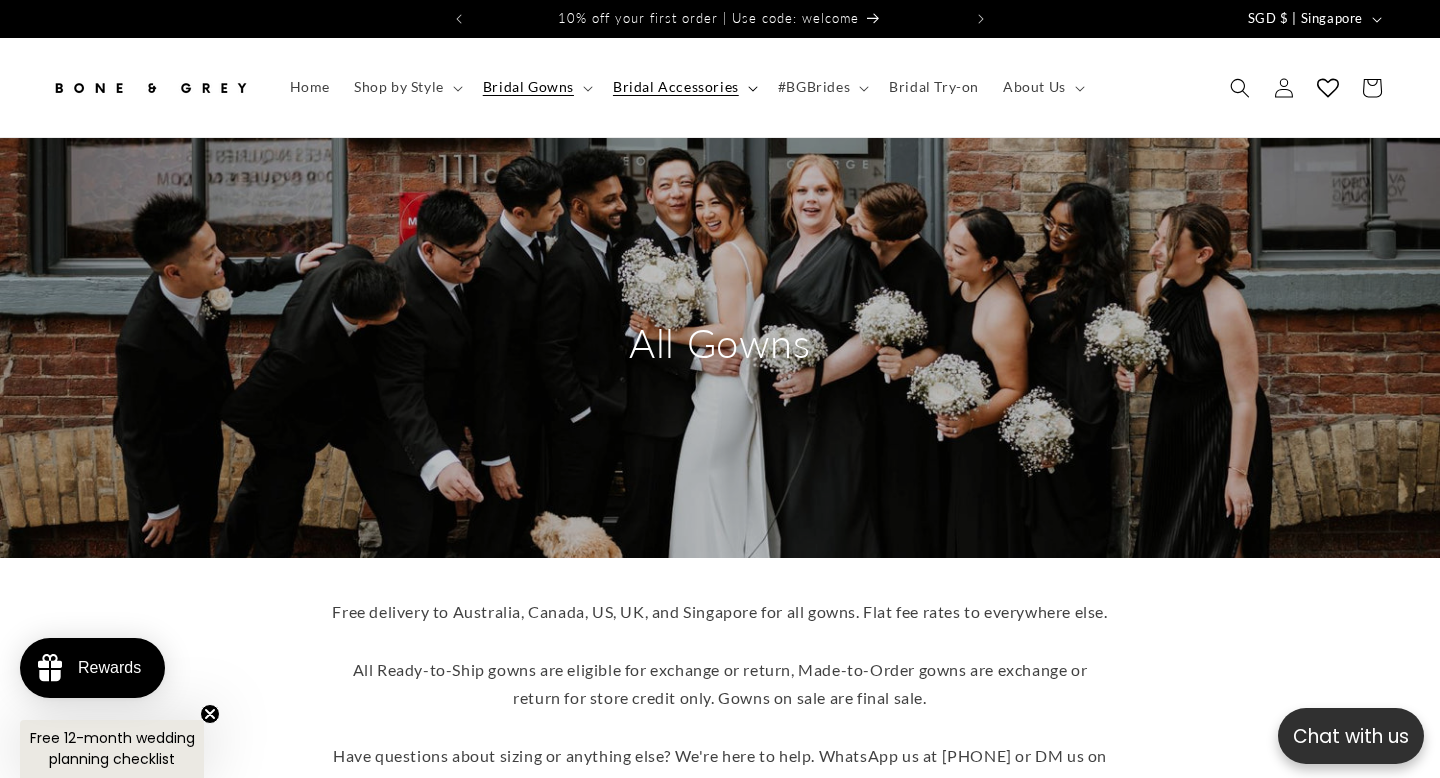 click on "Bridal Accessories" at bounding box center (676, 87) 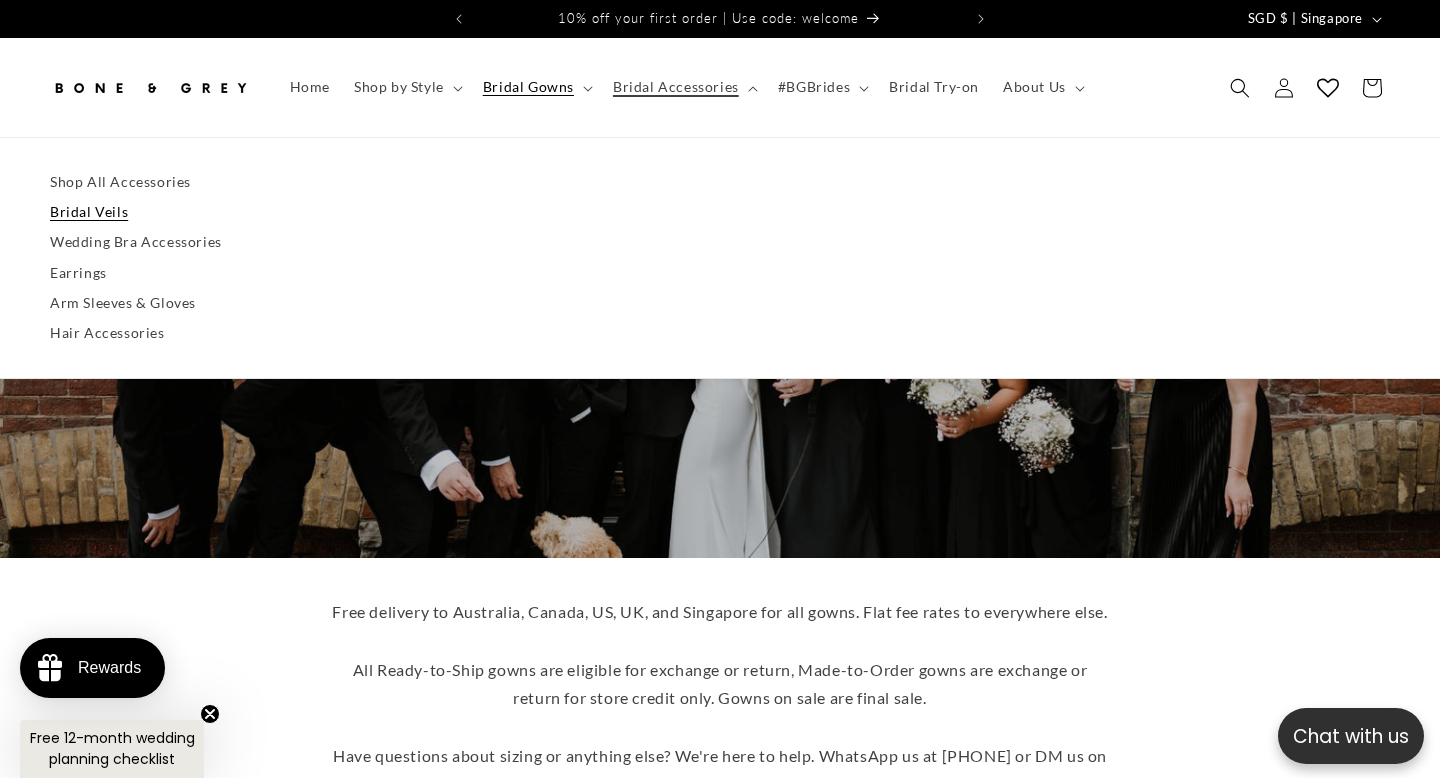 click on "Bridal Veils" at bounding box center [720, 212] 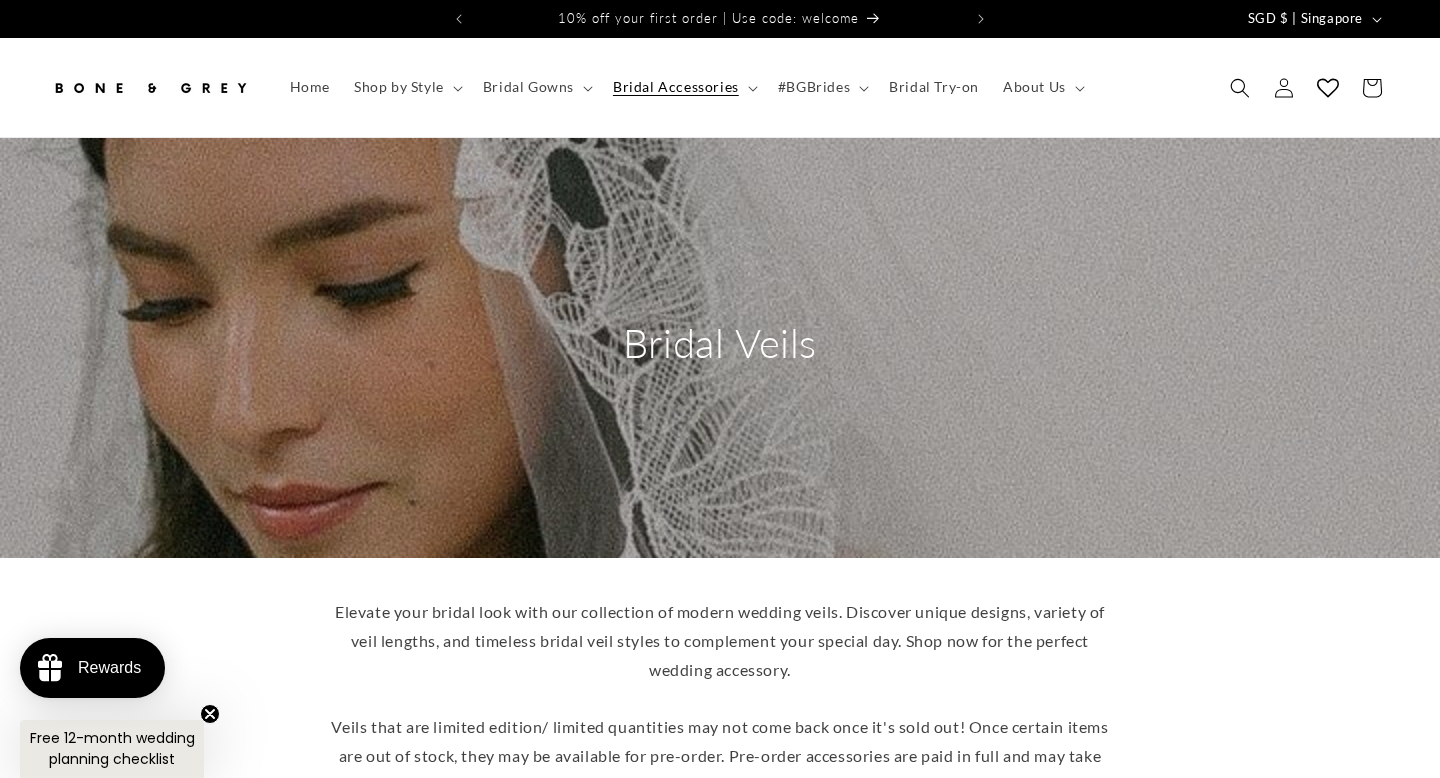 scroll, scrollTop: 0, scrollLeft: 0, axis: both 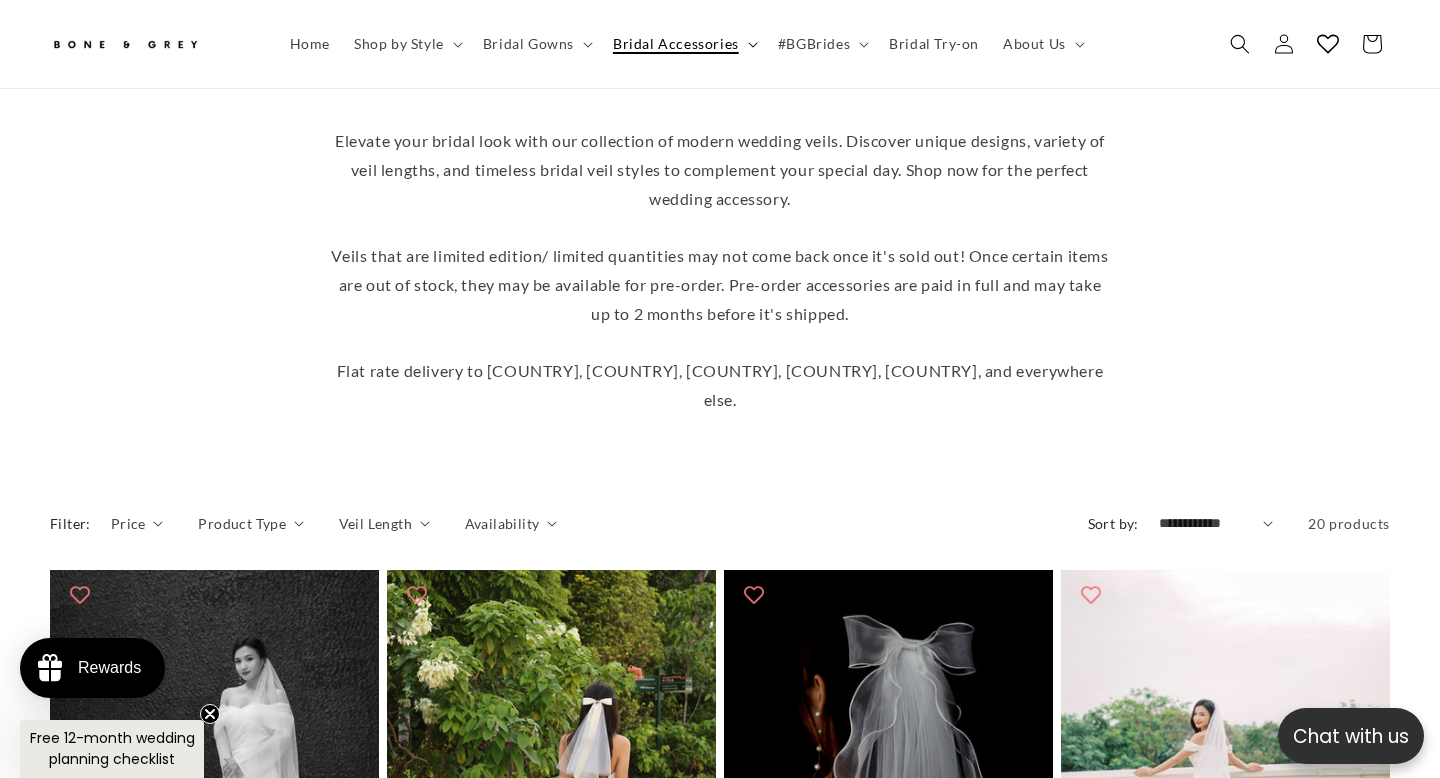 click on "Bridal Accessories" at bounding box center (683, 44) 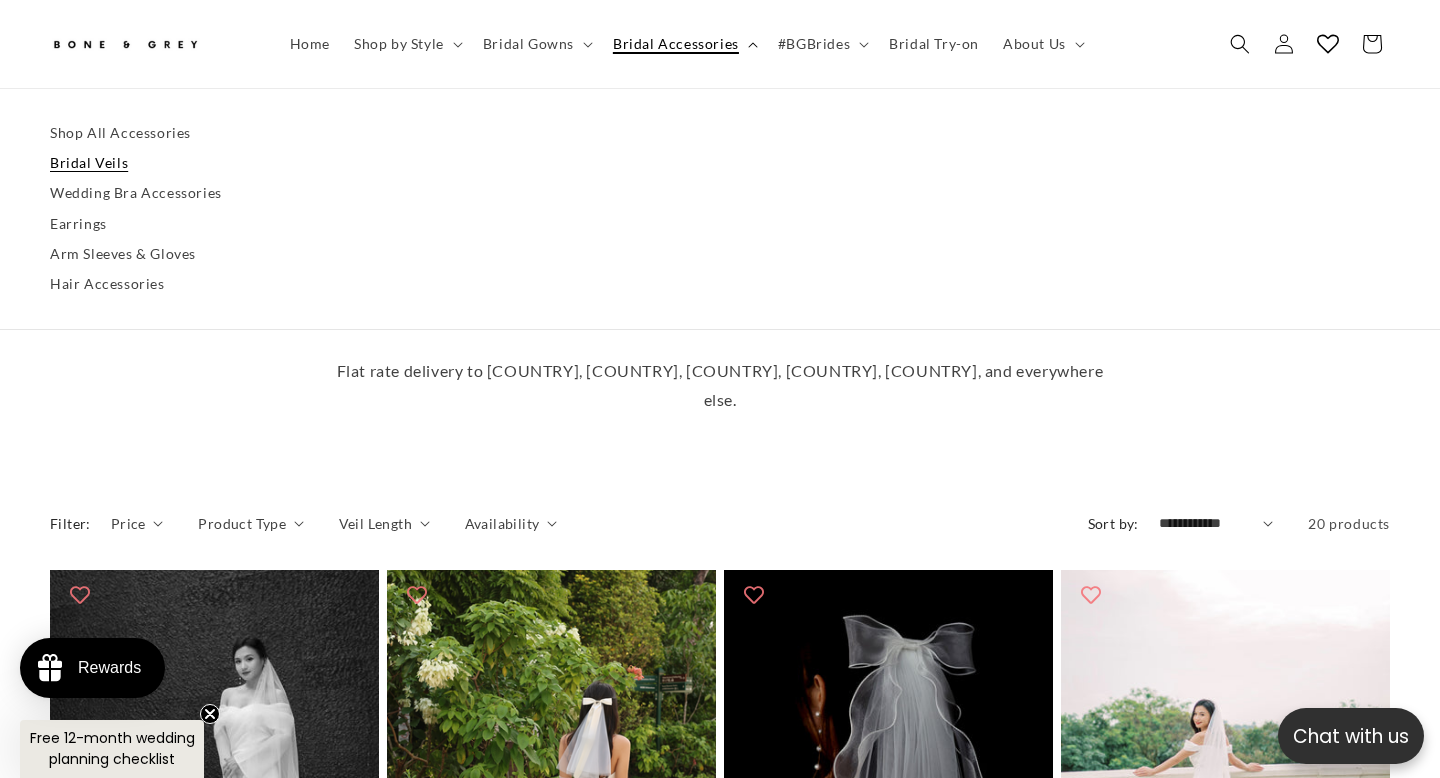 scroll, scrollTop: 0, scrollLeft: 0, axis: both 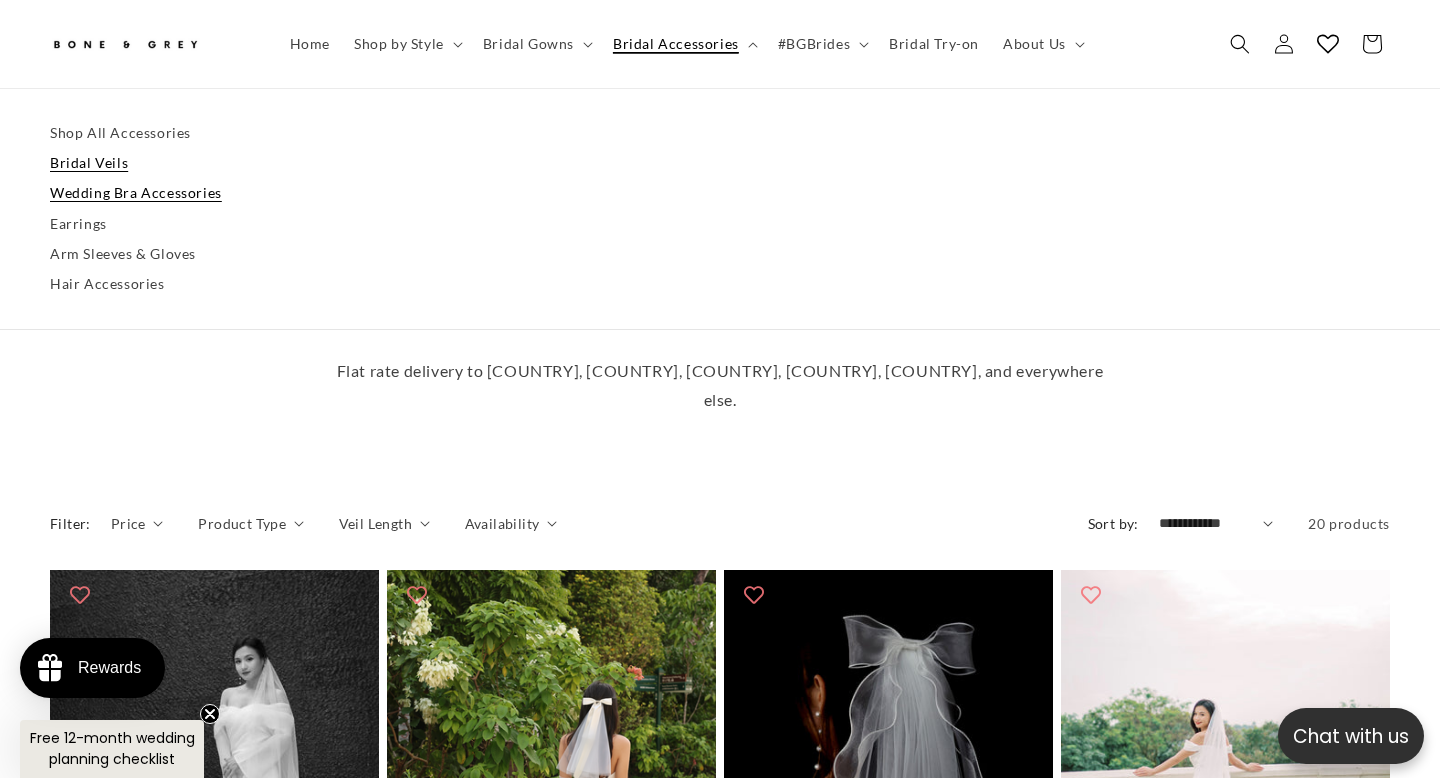 click on "Wedding Bra Accessories" at bounding box center [720, 193] 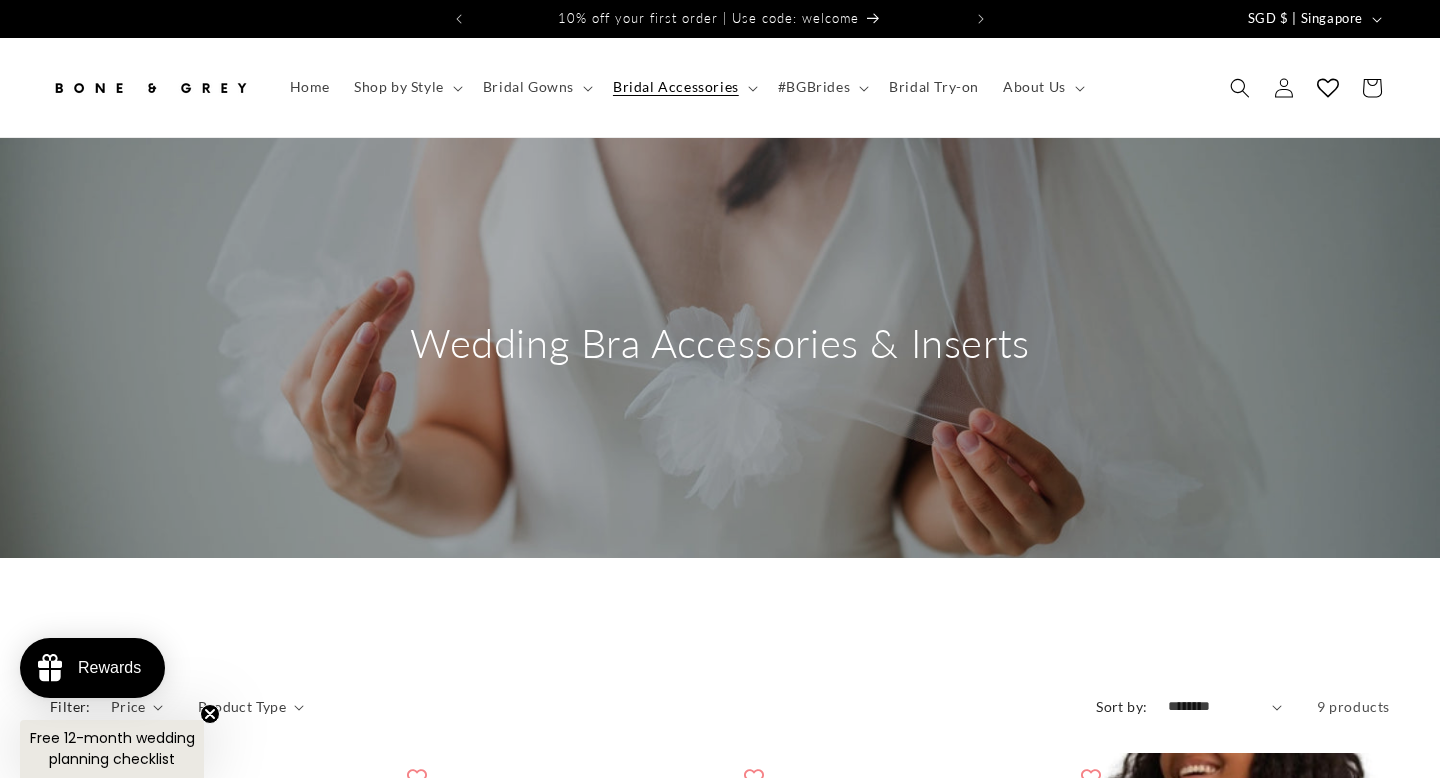 scroll, scrollTop: 0, scrollLeft: 0, axis: both 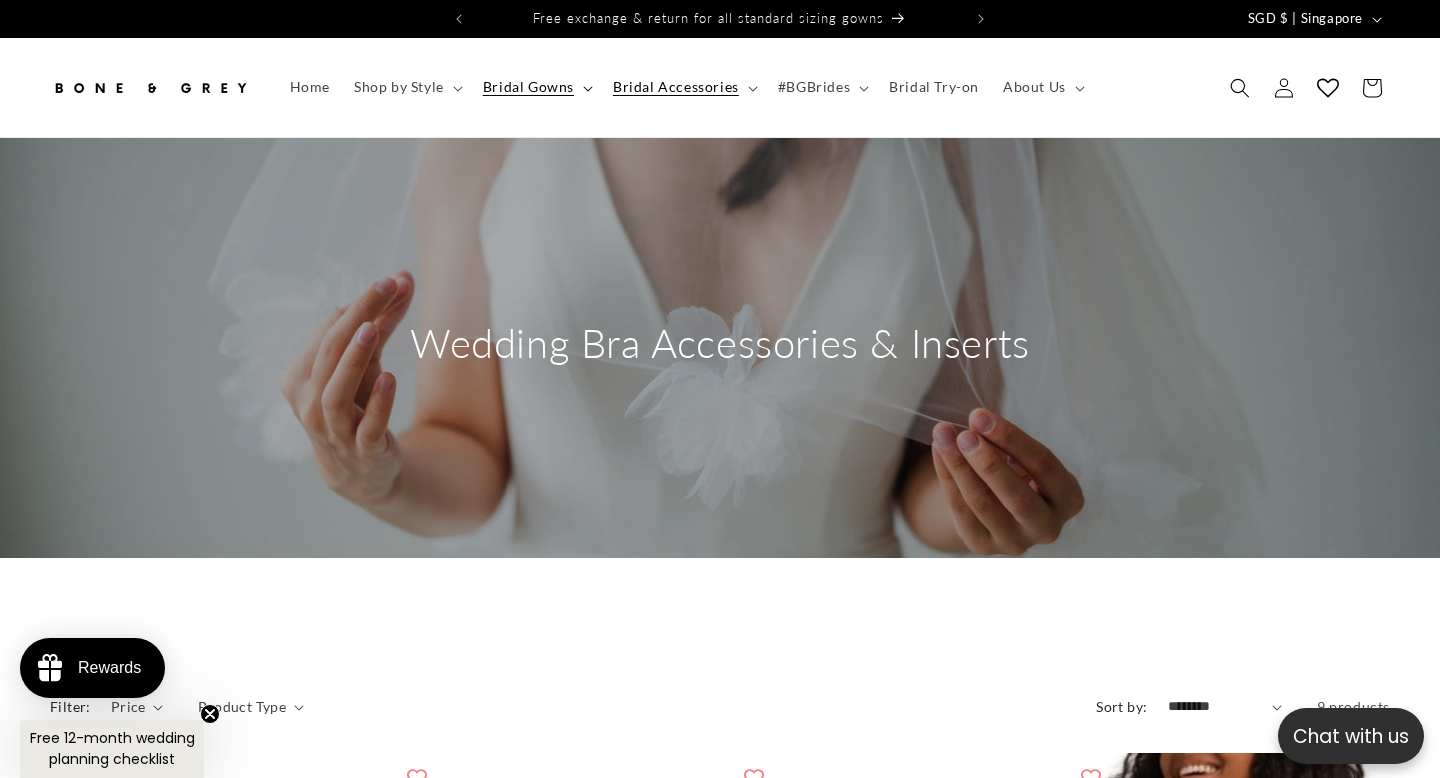click on "Bridal Gowns" at bounding box center [528, 87] 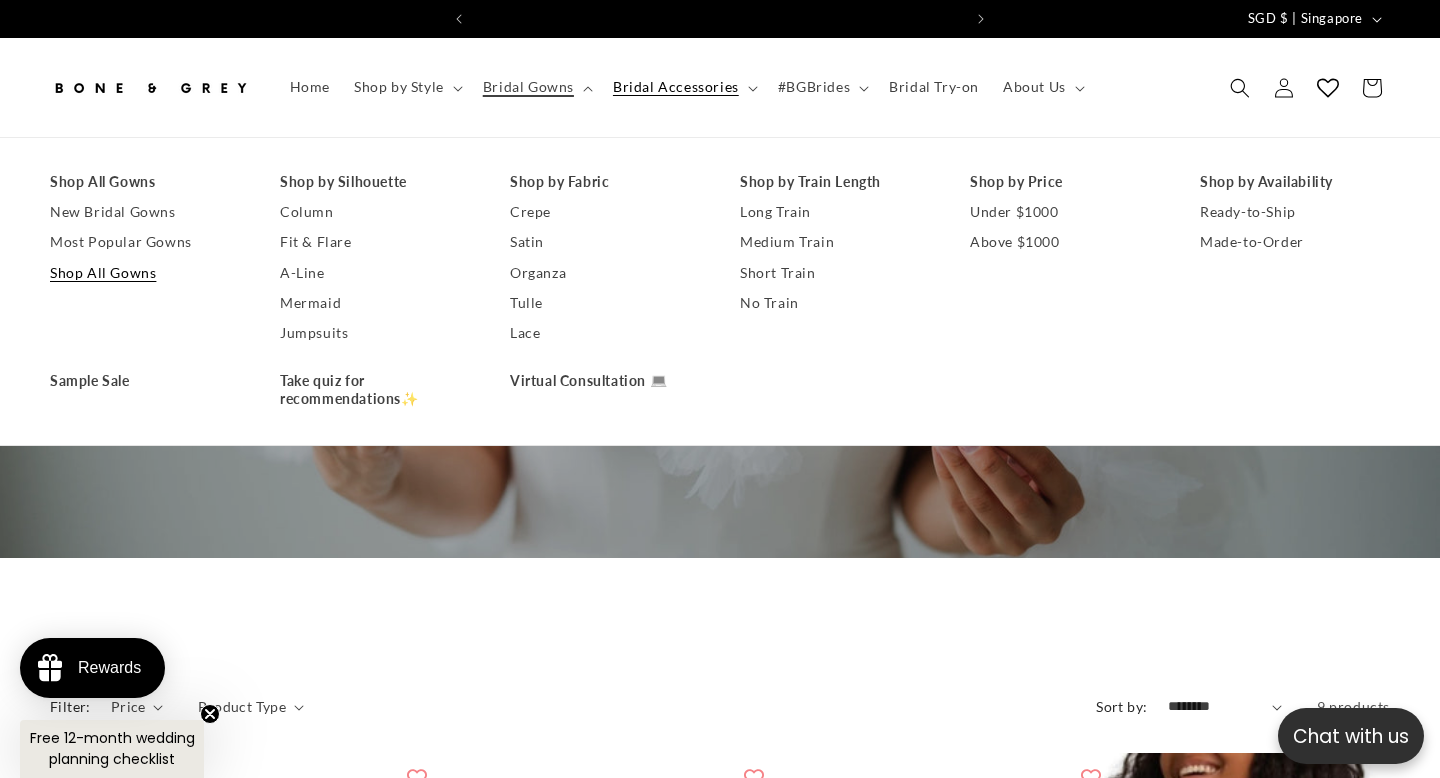 click on "Shop All Gowns" at bounding box center (145, 273) 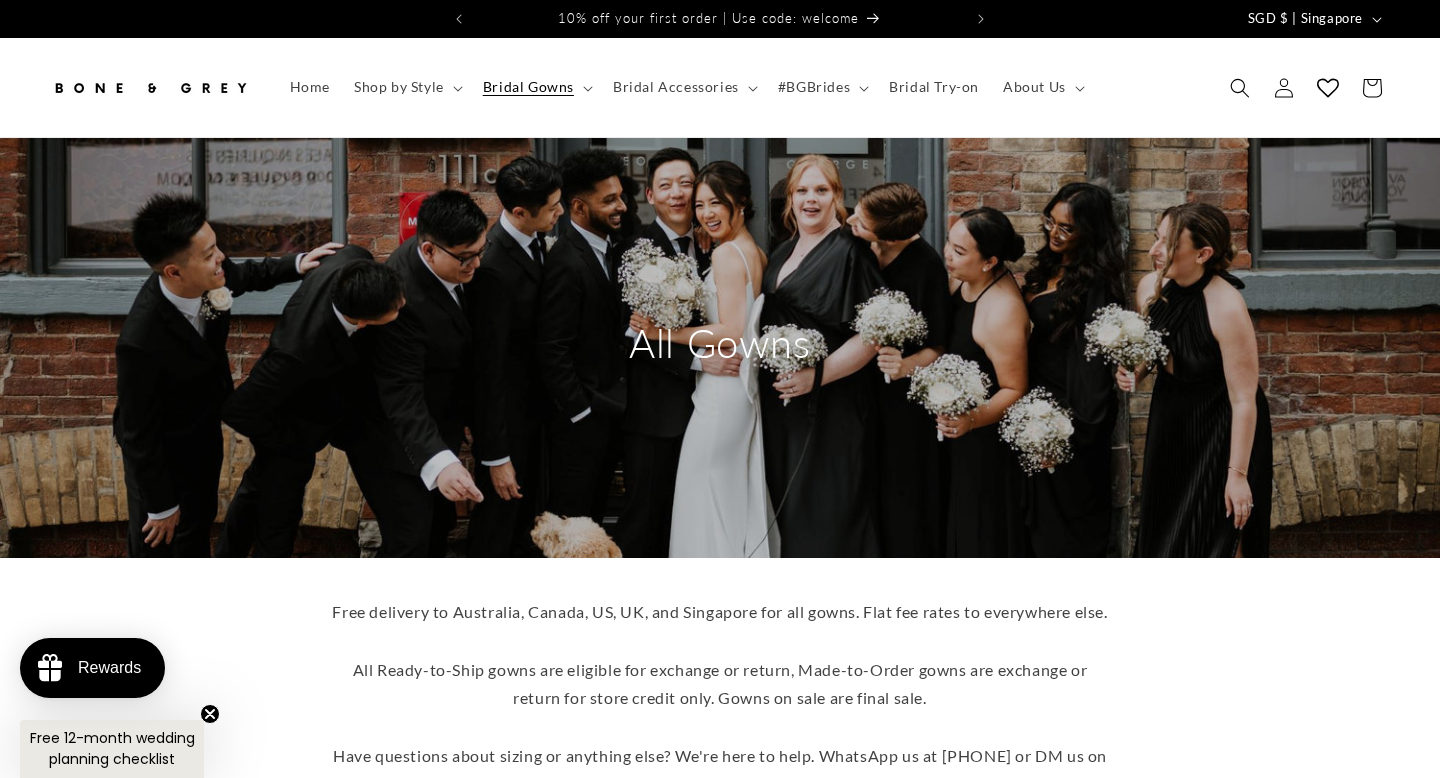 scroll, scrollTop: 0, scrollLeft: 0, axis: both 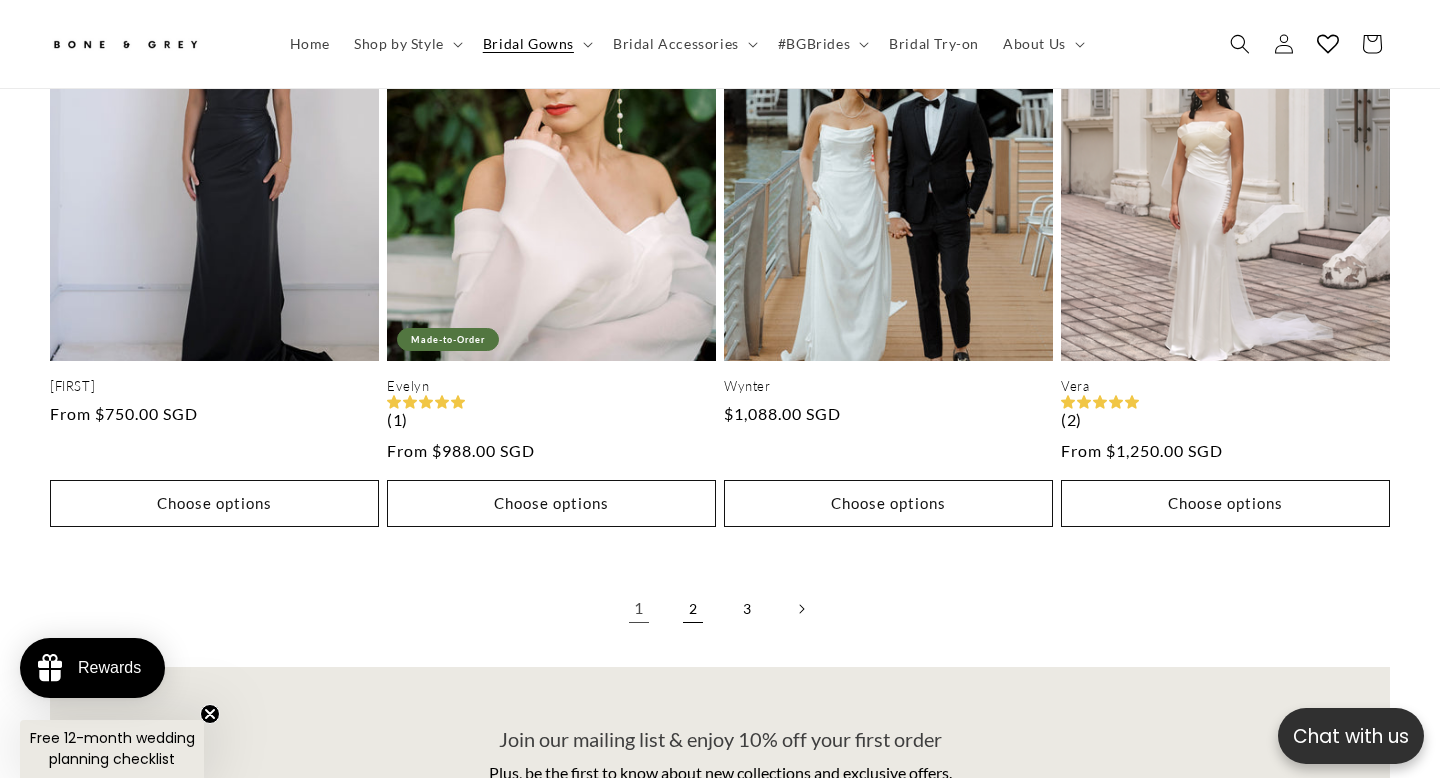 click on "2" at bounding box center [693, 609] 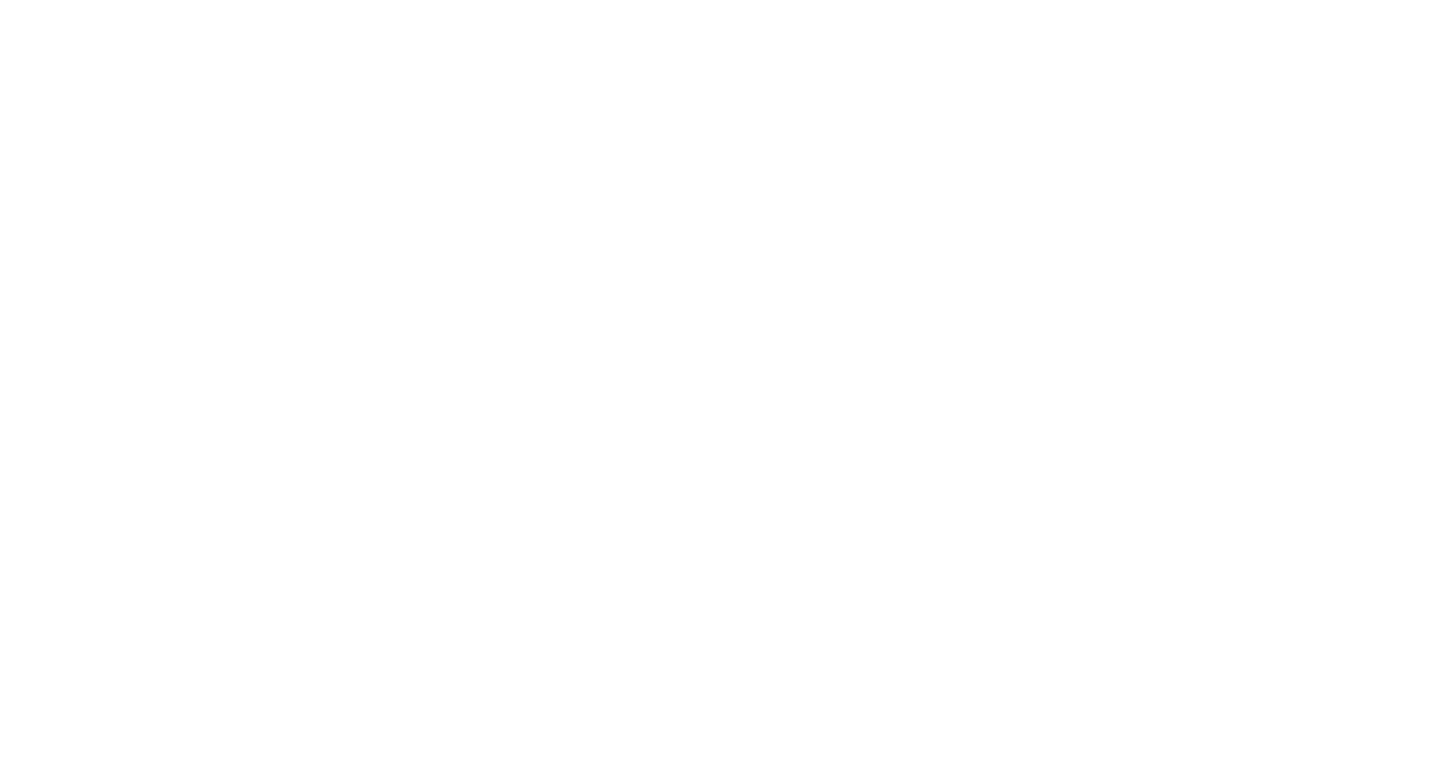 scroll, scrollTop: 0, scrollLeft: 0, axis: both 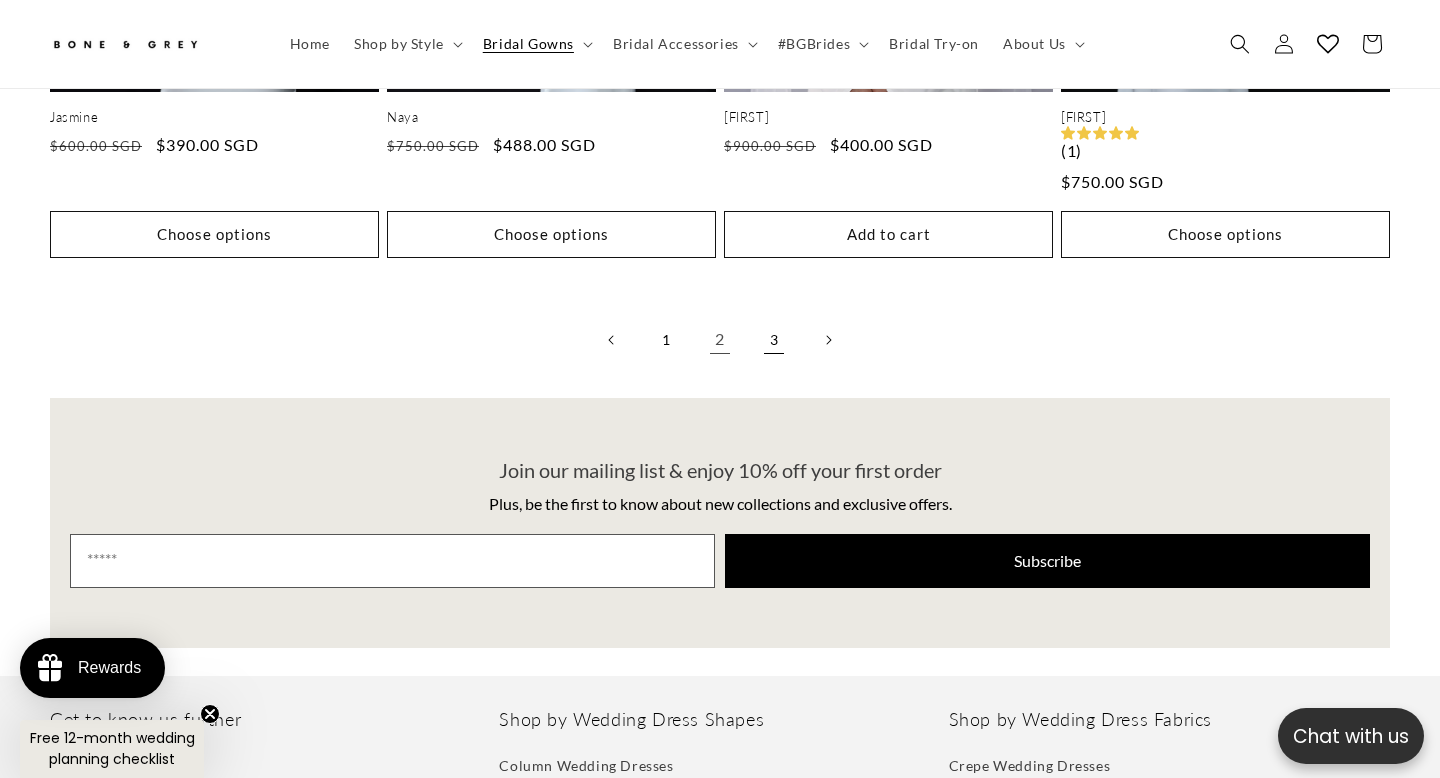 click on "3" at bounding box center [774, 340] 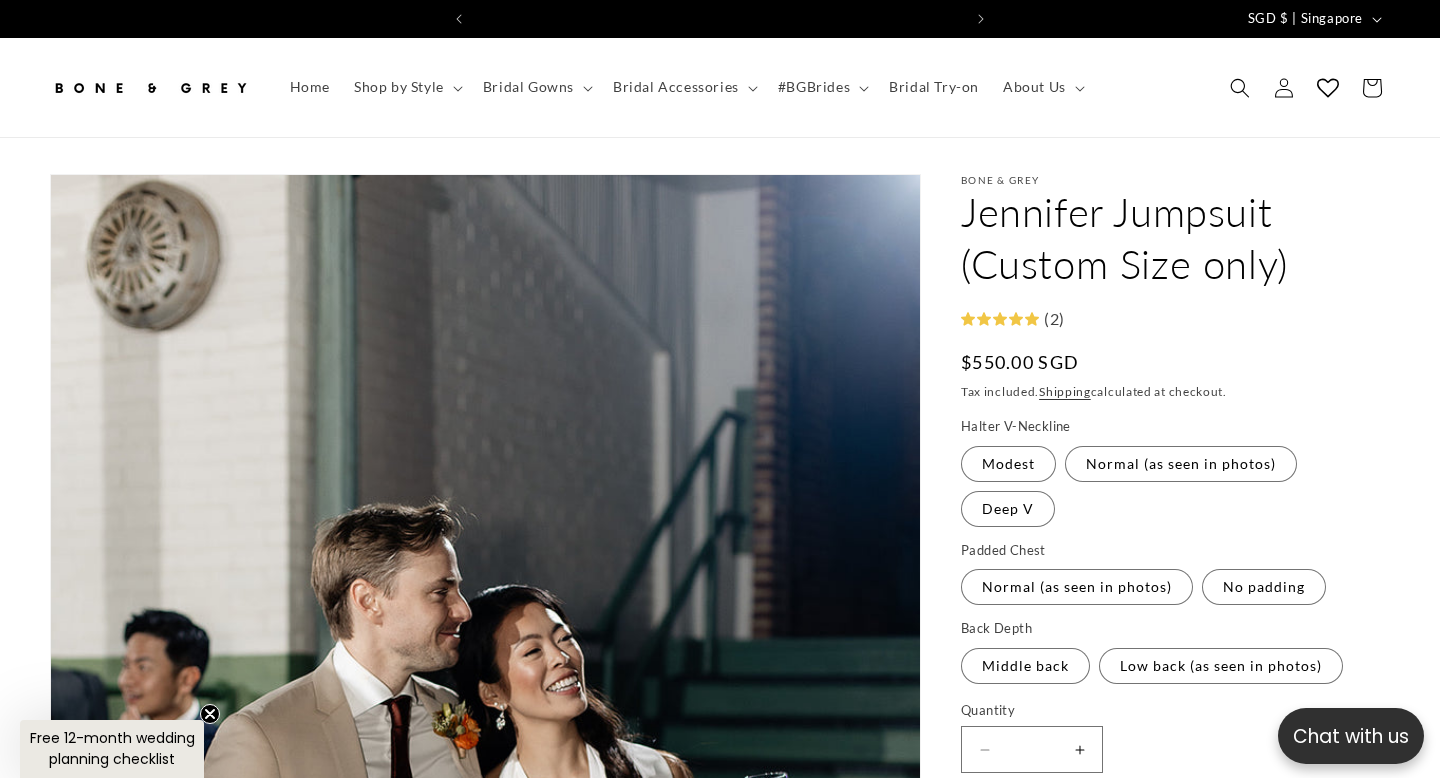 scroll, scrollTop: 0, scrollLeft: 0, axis: both 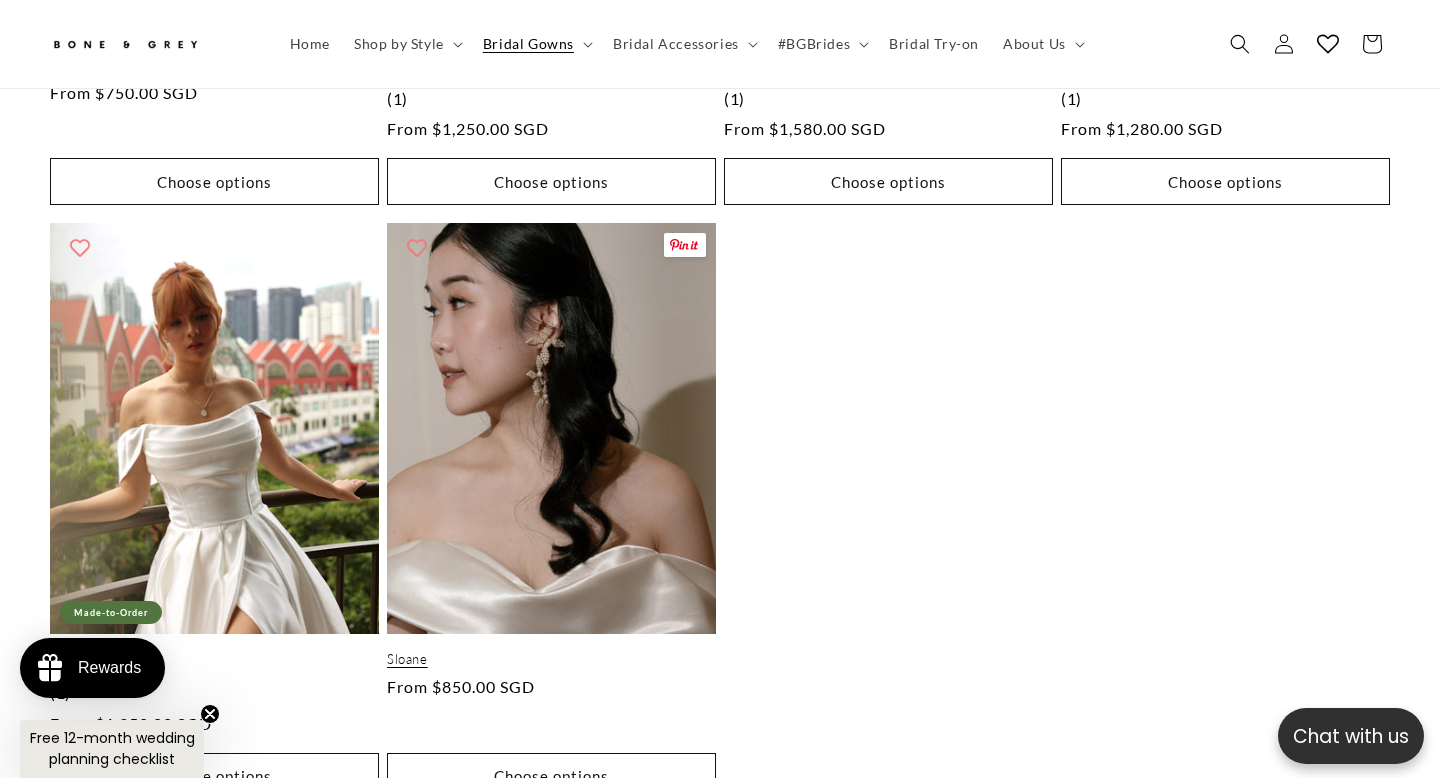click on "Sloane" at bounding box center [551, 659] 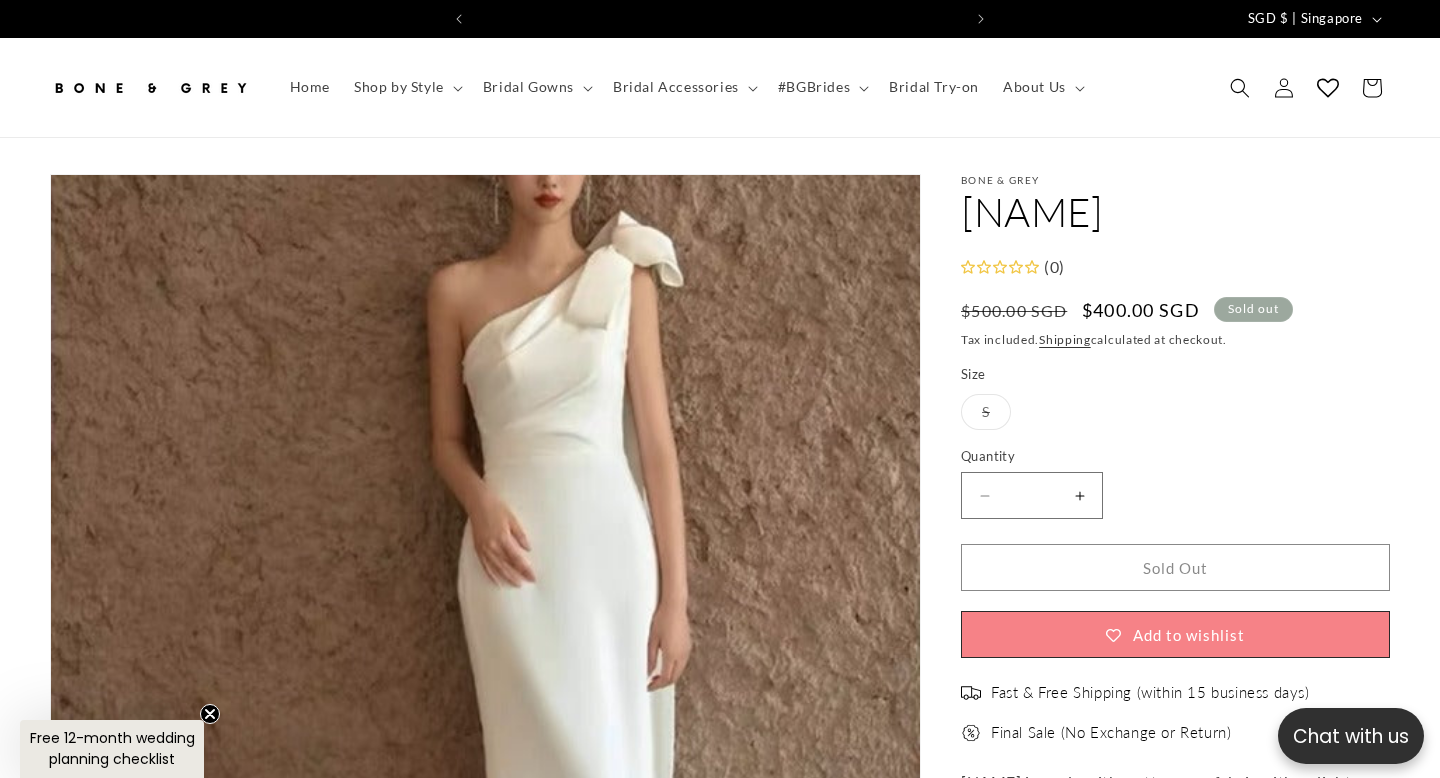 scroll, scrollTop: 0, scrollLeft: 0, axis: both 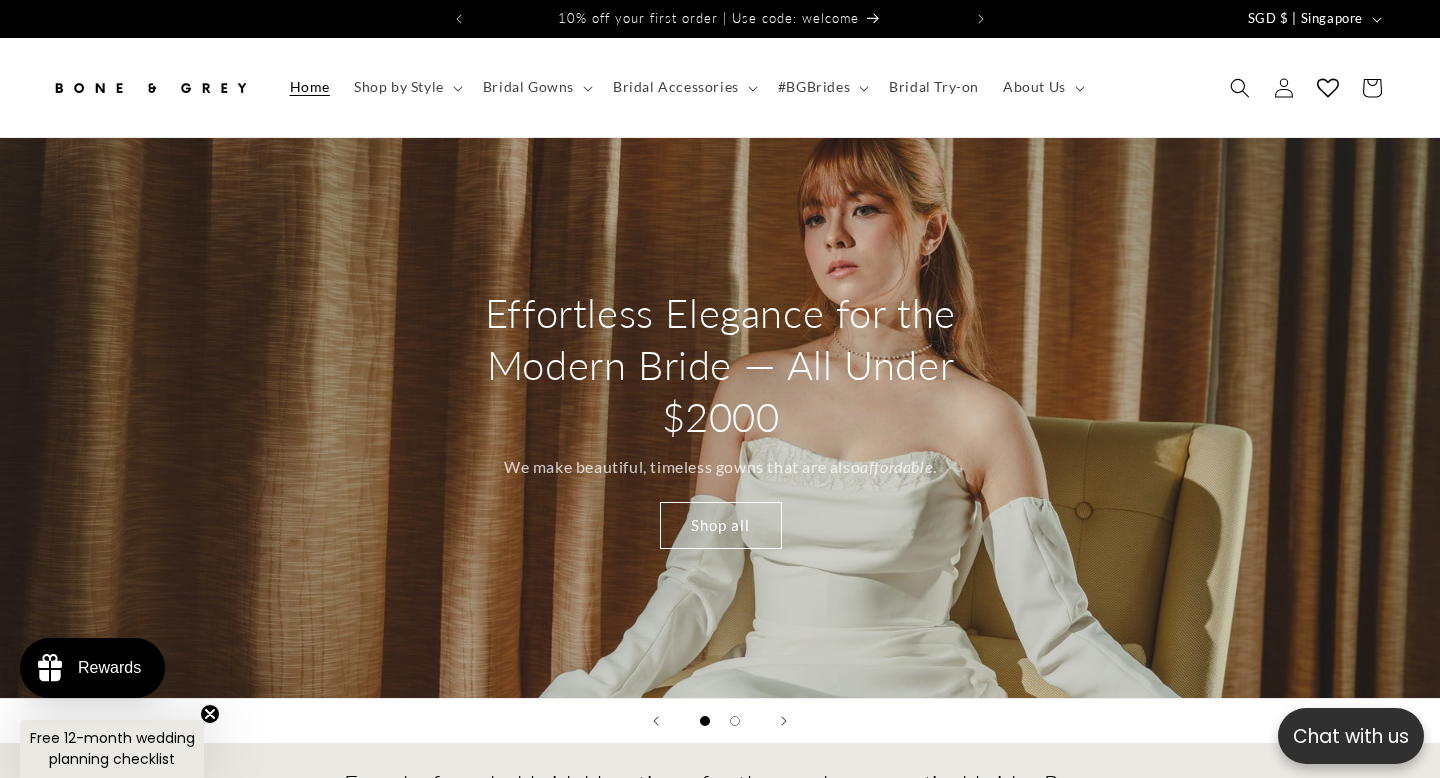 click at bounding box center [150, 88] 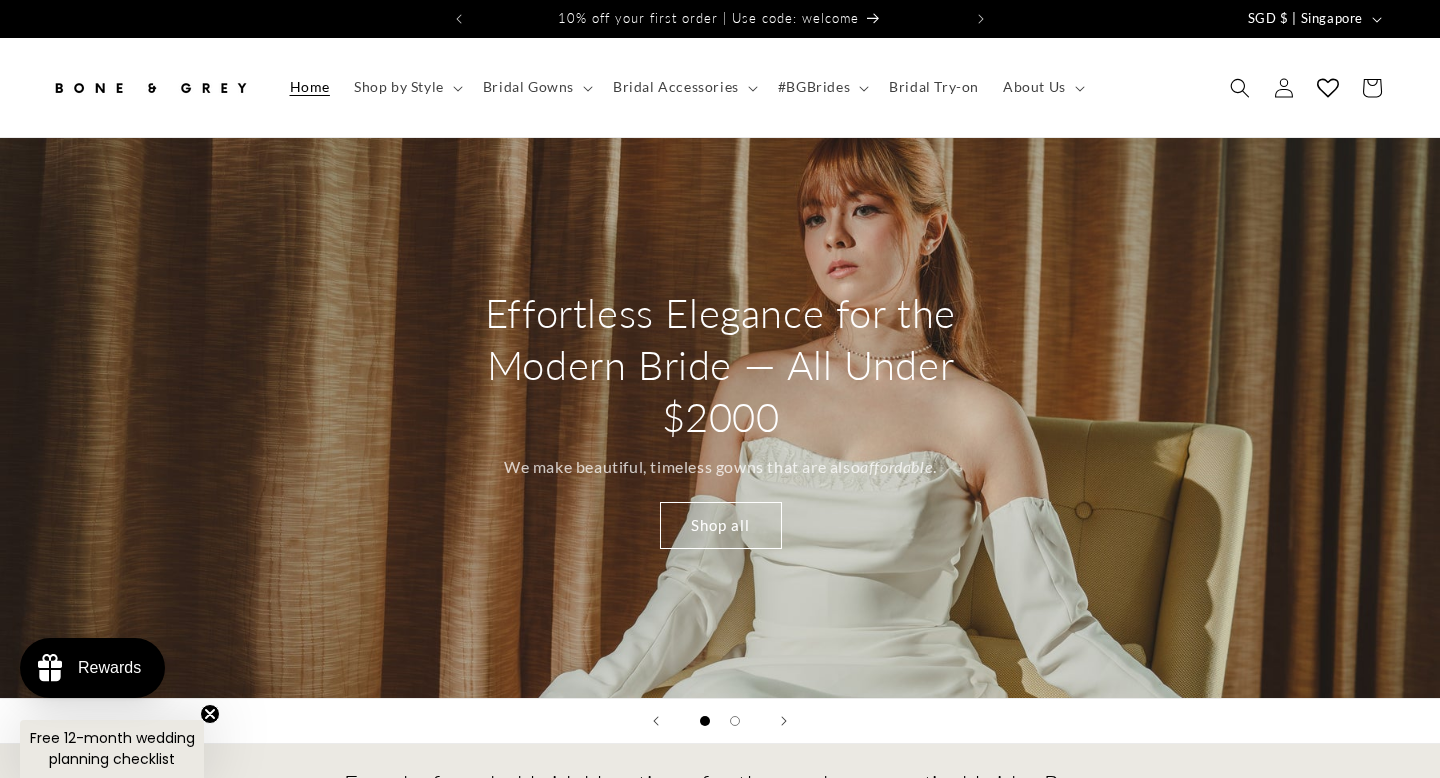 scroll, scrollTop: 0, scrollLeft: 0, axis: both 